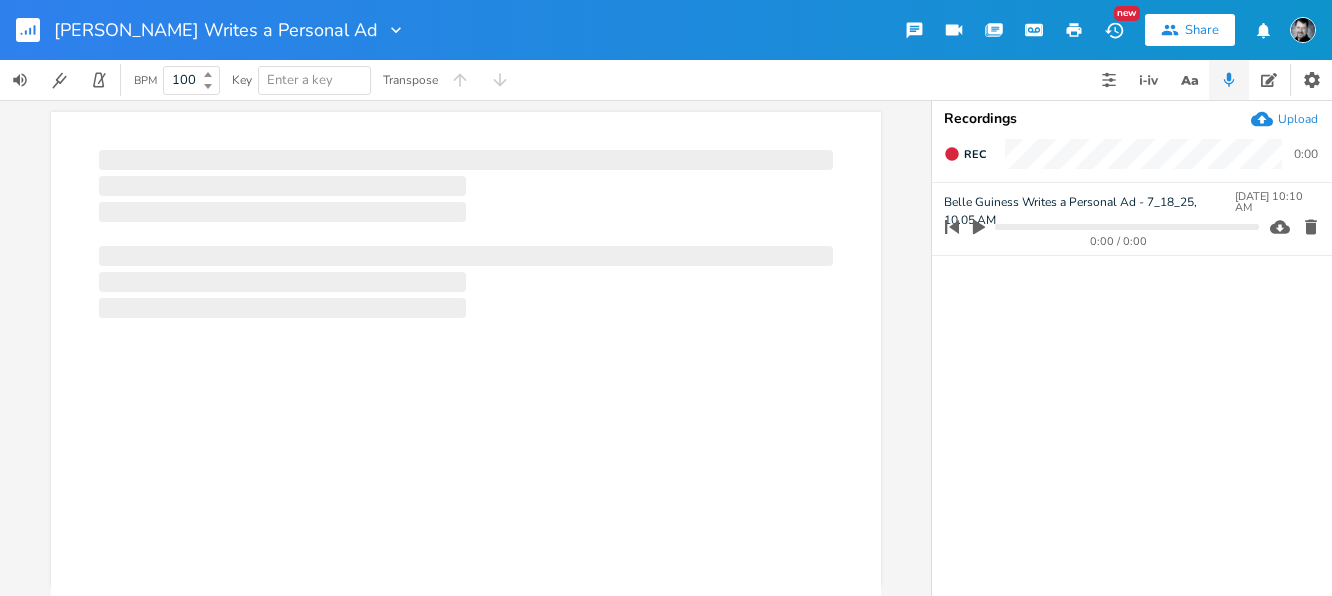scroll, scrollTop: 0, scrollLeft: 0, axis: both 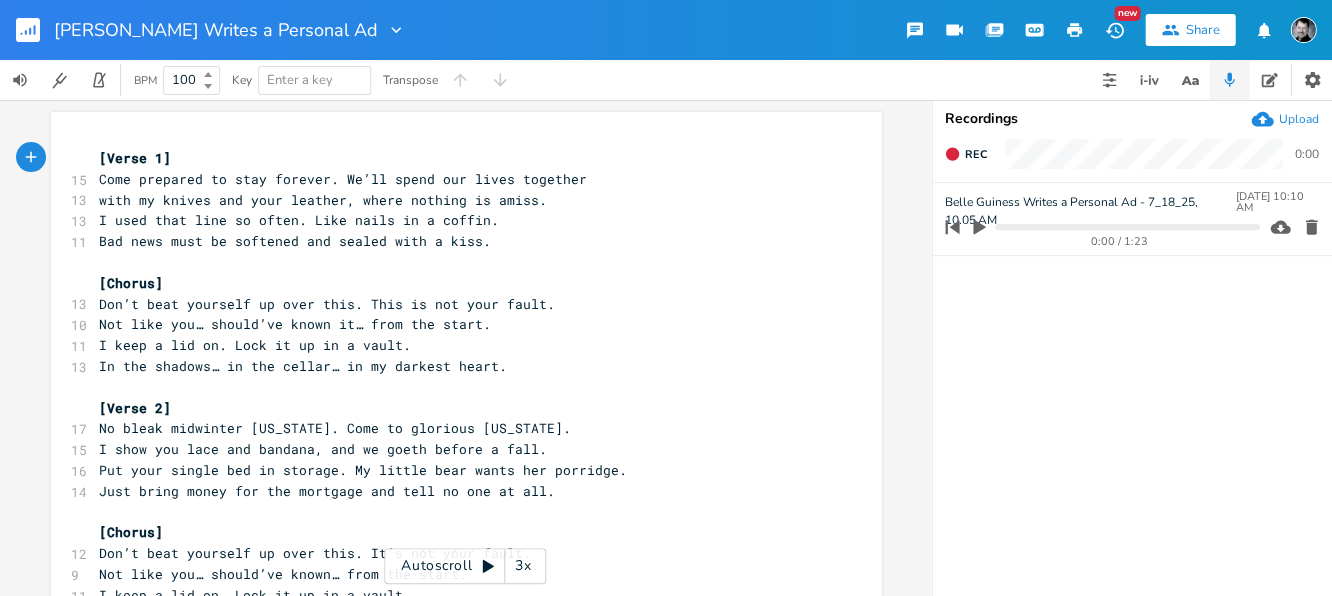 click on "xxxxxxxxxx   [Verse 1] 15 Come prepared to stay forever. We’ll spend our lives together 13 with my knives and your leather, where nothing is amiss. 13 I used that line so often. Like nails in a coffin. 11 Bad news must be softened and sealed with a kiss. ​ [Chorus] 13 Don’t beat yourself up over this. This is not your fault. 10 Not like you… should’ve known it… from the start. 11 I keep a lid on. Lock it up in a vault. 13 In the shadows… in the cellar… in my darkest heart. ​ [Verse 2] 17 No bleak midwinter [US_STATE]. Come to glorious [US_STATE]. 15 I show you lace and bandana, and we goeth before a fall. 16 Put your single bed in storage. My little bear wants her porridge. 14 Just bring money for the mortgage and tell no one at all. ​ [Chorus] 12 Don’t beat yourself up over this. It’s not your fault. 9 Not like you… should’ve known… from the start. 11 I keep a lid on. Lock it up in a vault. 13 In the shadows… in the cellar… in my darkest heart. ​ [Bridge] 11 14 ​ [Verse 3] 16" at bounding box center (466, 570) 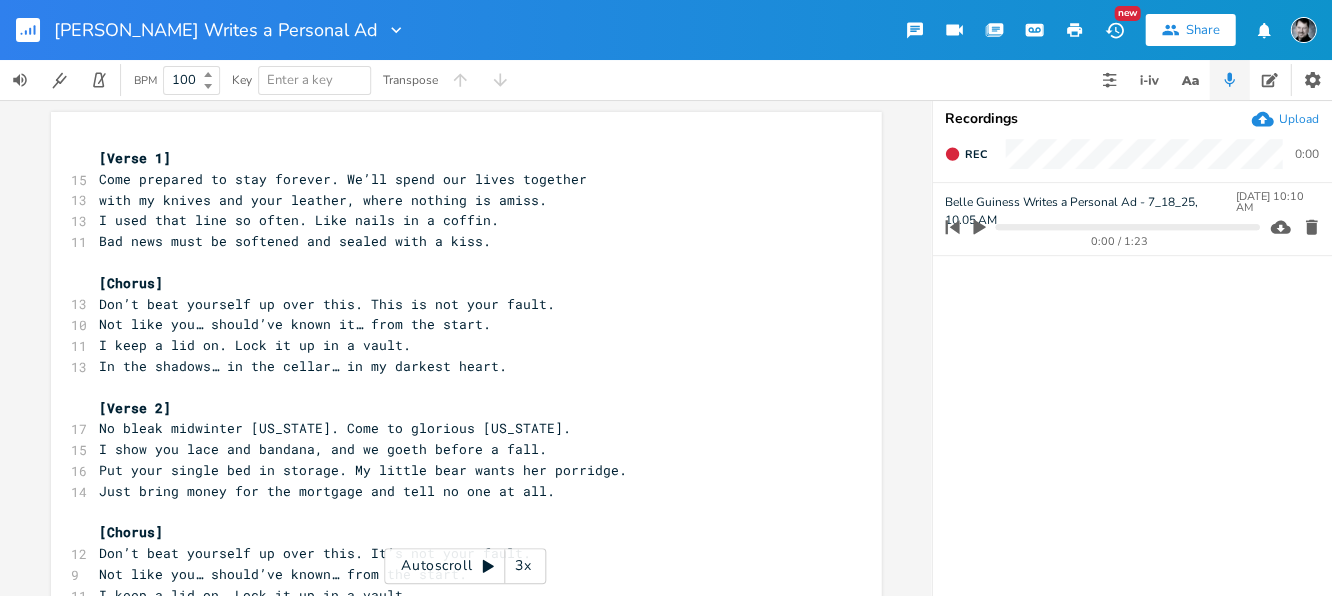 click on "xxxxxxxxxx   [Verse 1] 15 Come prepared to stay forever. We’ll spend our lives together 13 with my knives and your leather, where nothing is amiss. 13 I used that line so often. Like nails in a coffin. 11 Bad news must be softened and sealed with a kiss. ​ [Chorus] 13 Don’t beat yourself up over this. This is not your fault. 10 Not like you… should’ve known it… from the start. 11 I keep a lid on. Lock it up in a vault. 13 In the shadows… in the cellar… in my darkest heart. ​ [Verse 2] 17 No bleak midwinter [US_STATE]. Come to glorious [US_STATE]. 15 I show you lace and bandana, and we goeth before a fall. 16 Put your single bed in storage. My little bear wants her porridge. 14 Just bring money for the mortgage and tell no one at all. ​ [Chorus] 12 Don’t beat yourself up over this. It’s not your fault. 9 Not like you… should’ve known… from the start. 11 I keep a lid on. Lock it up in a vault. 13 In the shadows… in the cellar… in my darkest heart. ​ [Bridge] 11 14 ​ [Verse 3] 16" at bounding box center (466, 570) 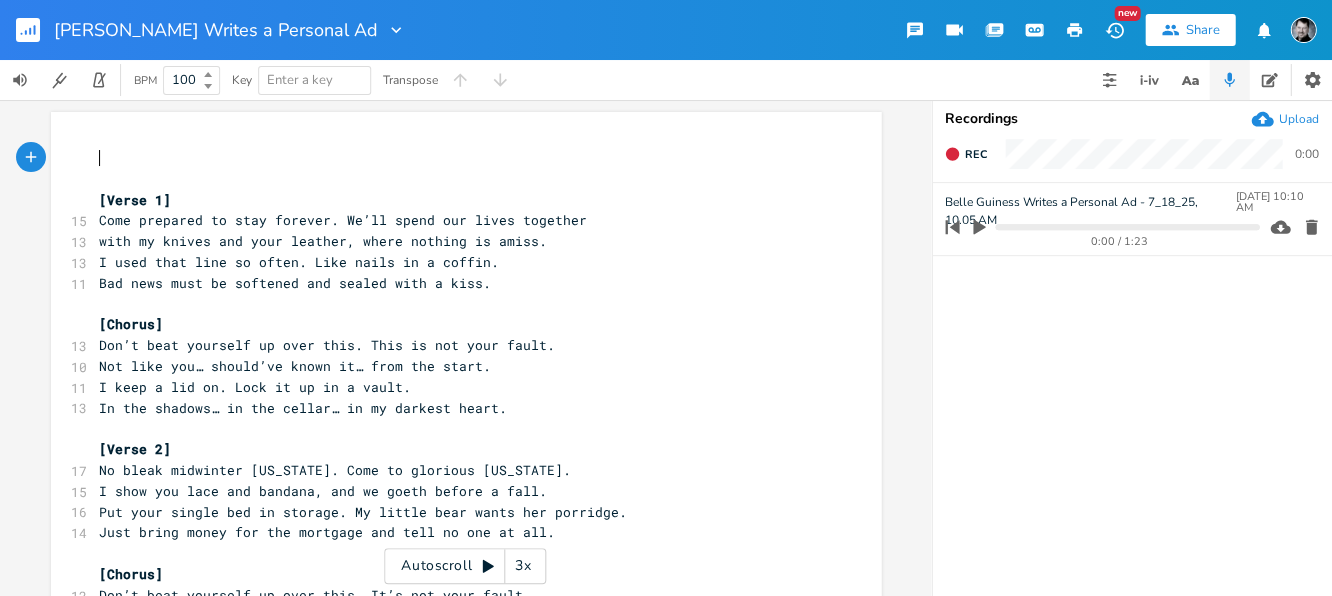 click on "​" at bounding box center (456, 158) 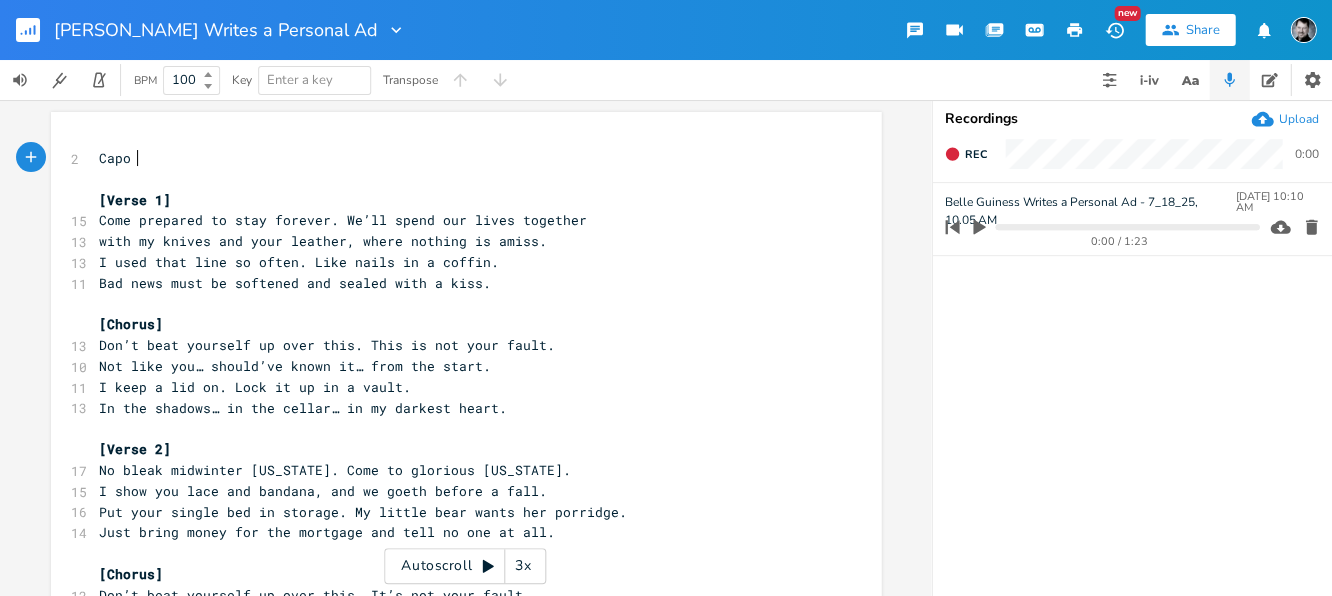 type on "Capo 2" 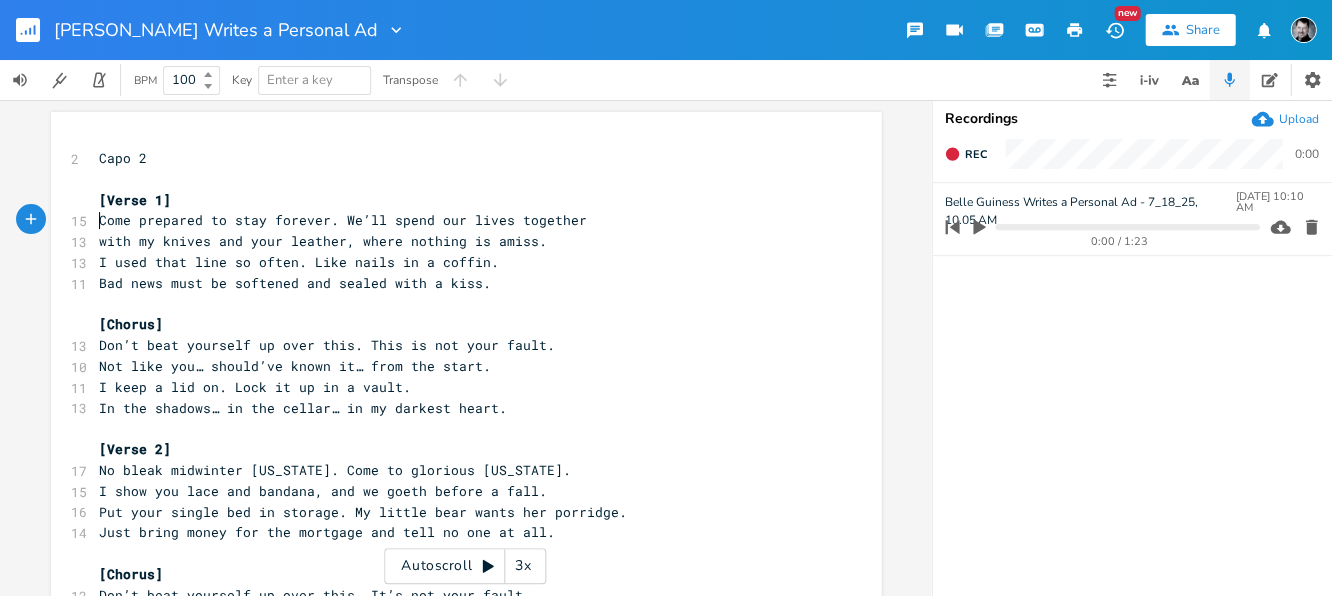click on "Come prepared to stay forever. We’ll spend our lives together" at bounding box center (343, 220) 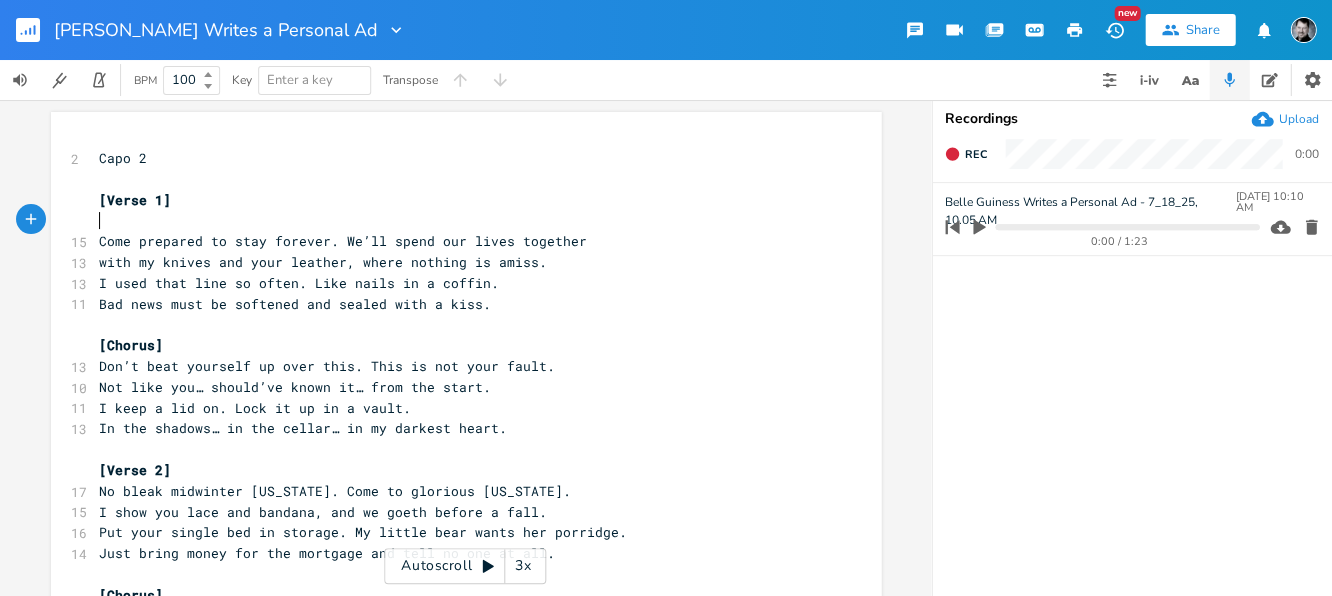 click on "​" at bounding box center (456, 220) 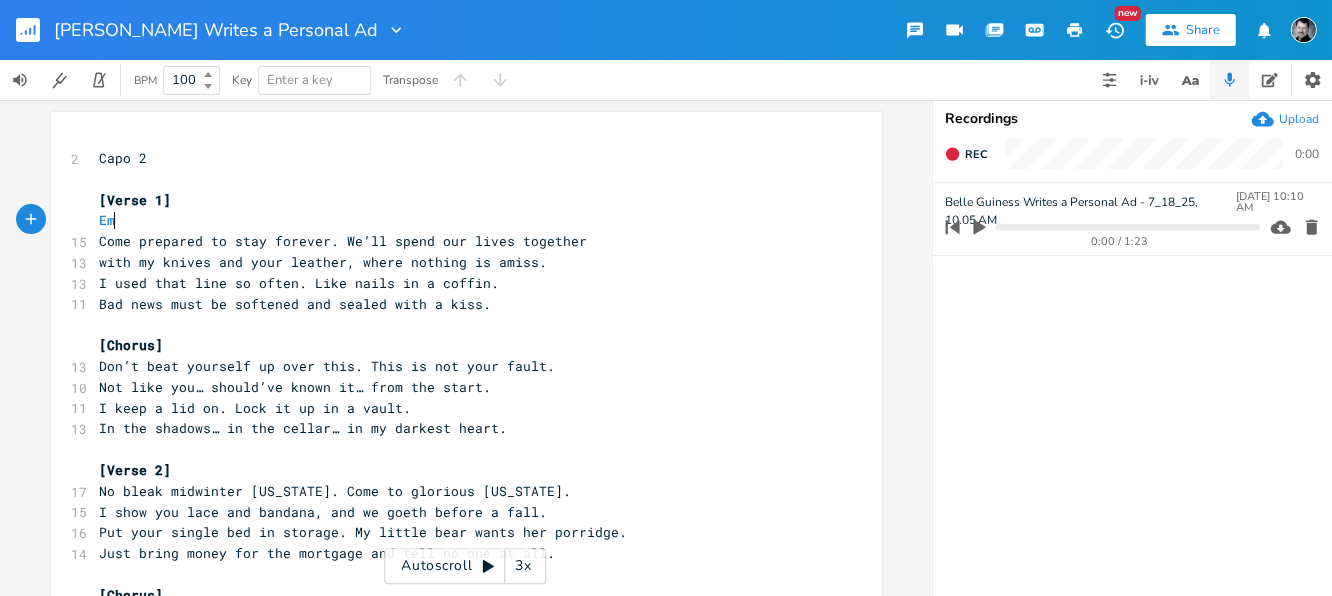 scroll, scrollTop: 0, scrollLeft: 16, axis: horizontal 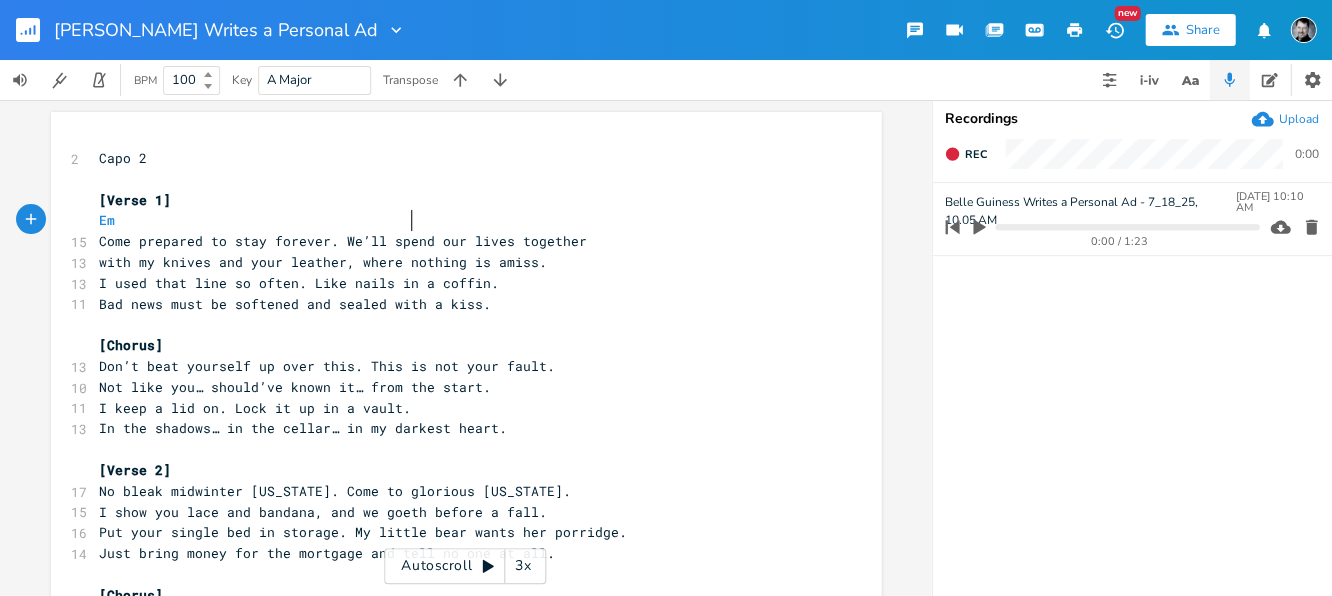 type on "C" 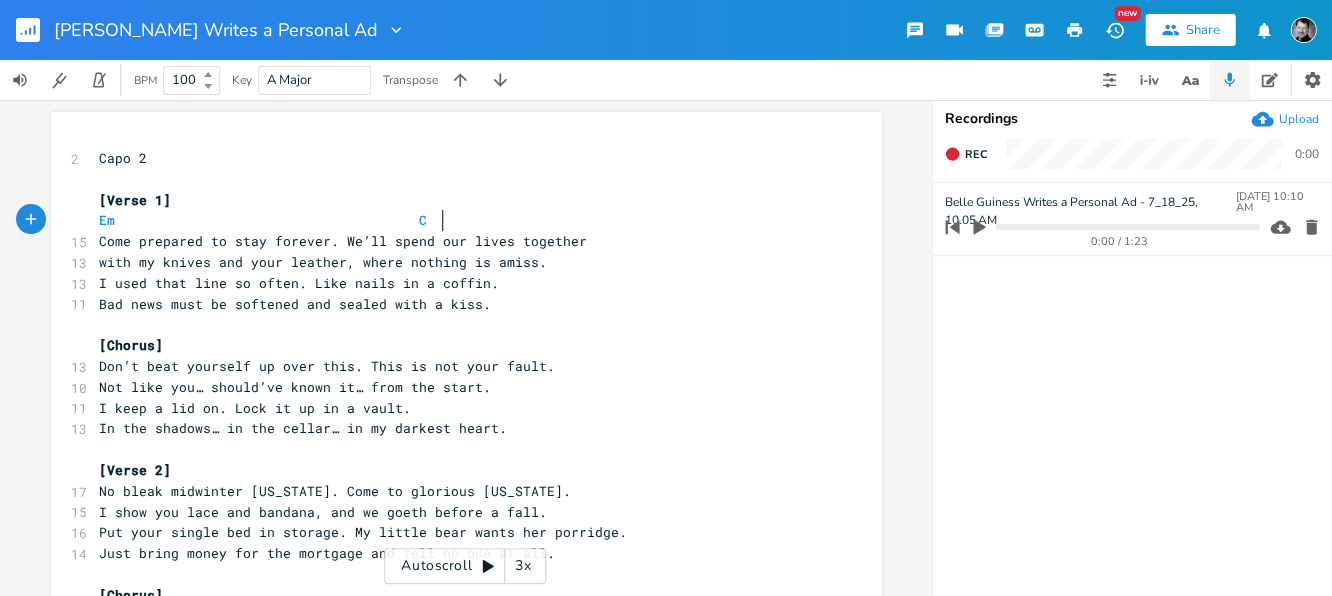 type on "q" 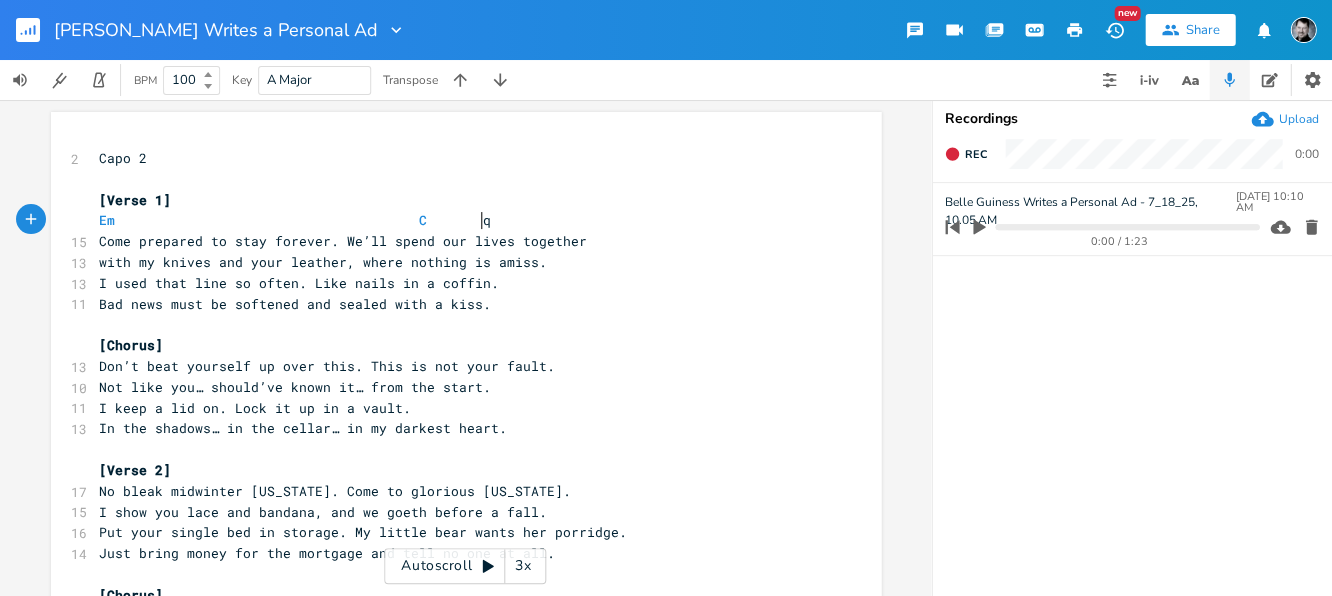 type on "q" 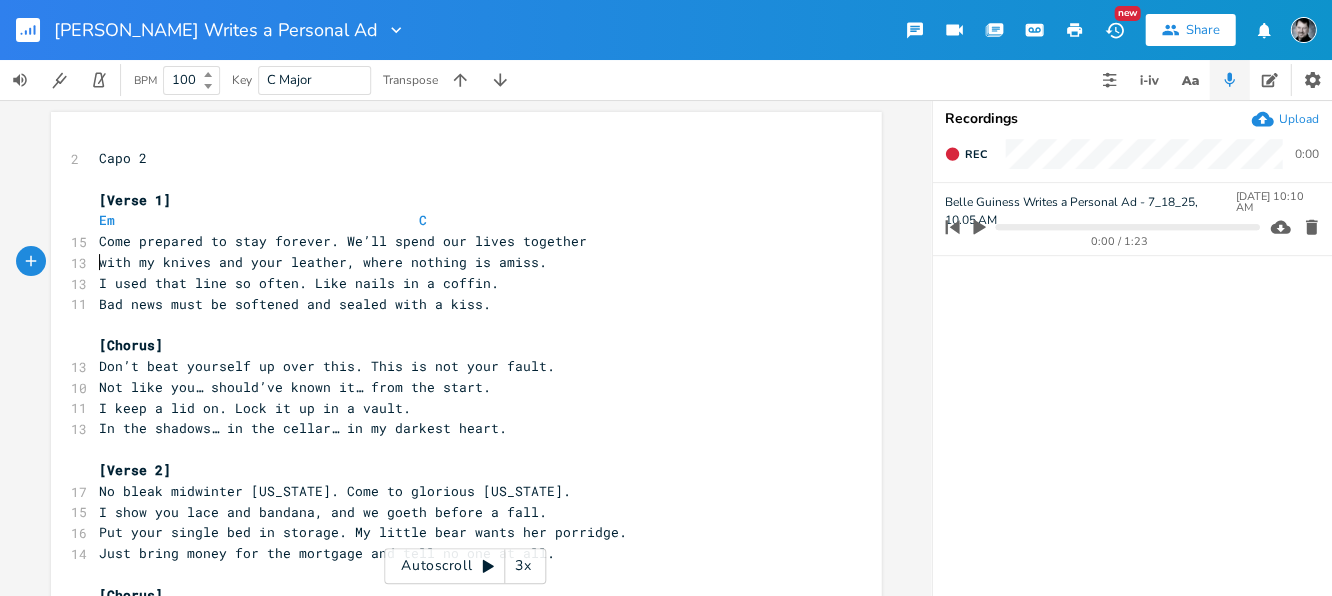 click on "with my knives and your leather, where nothing is amiss." at bounding box center [456, 262] 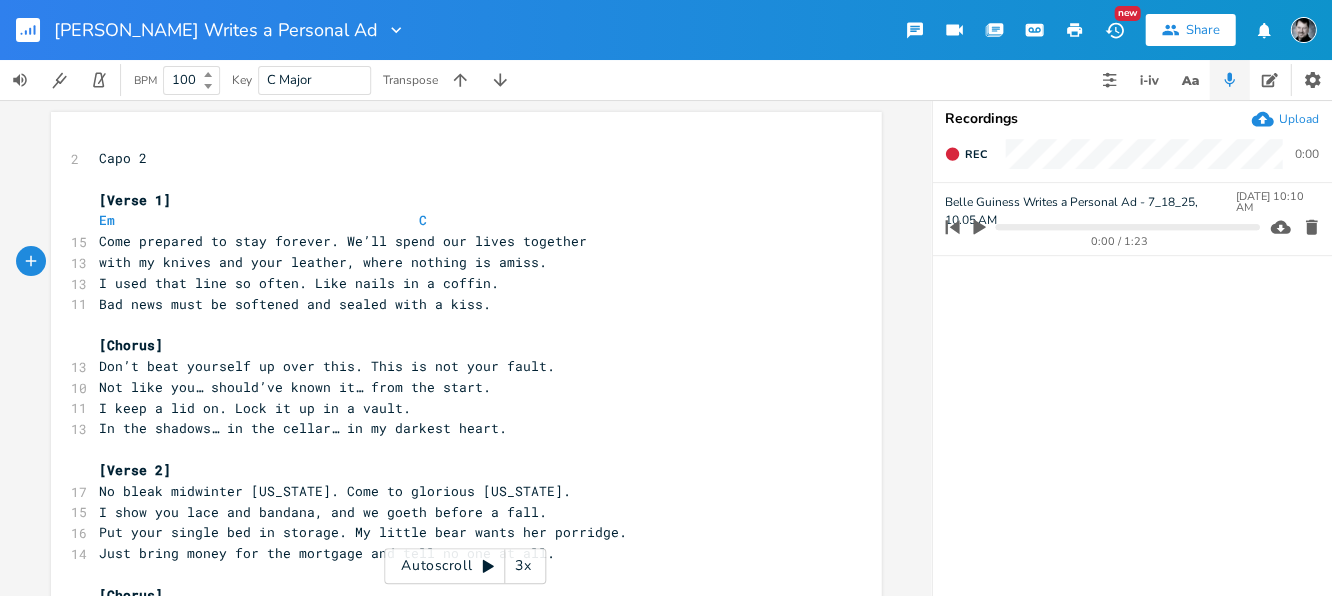 type on "D" 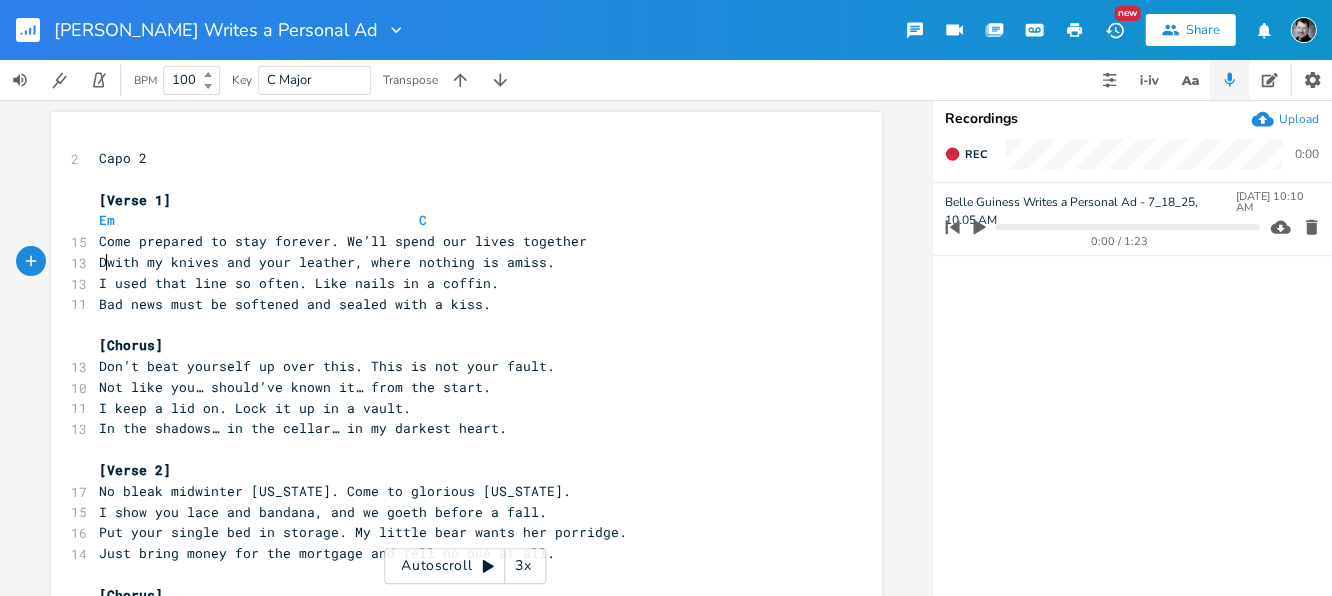 scroll, scrollTop: 0, scrollLeft: 8, axis: horizontal 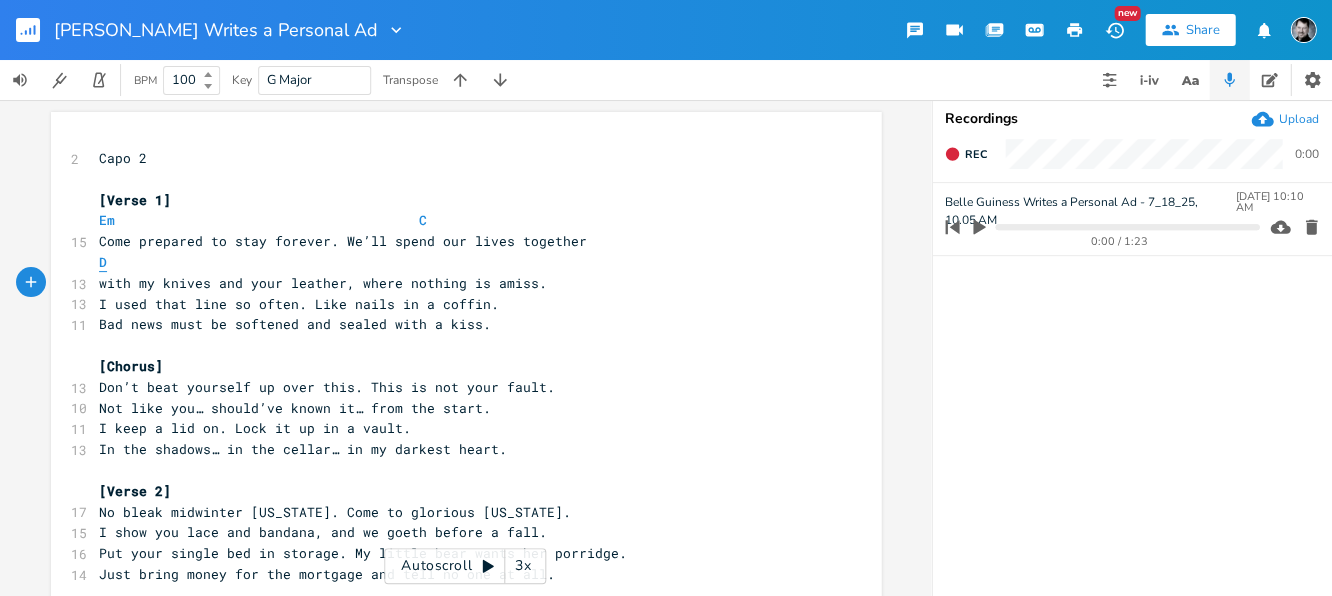 click on "D" at bounding box center (103, 262) 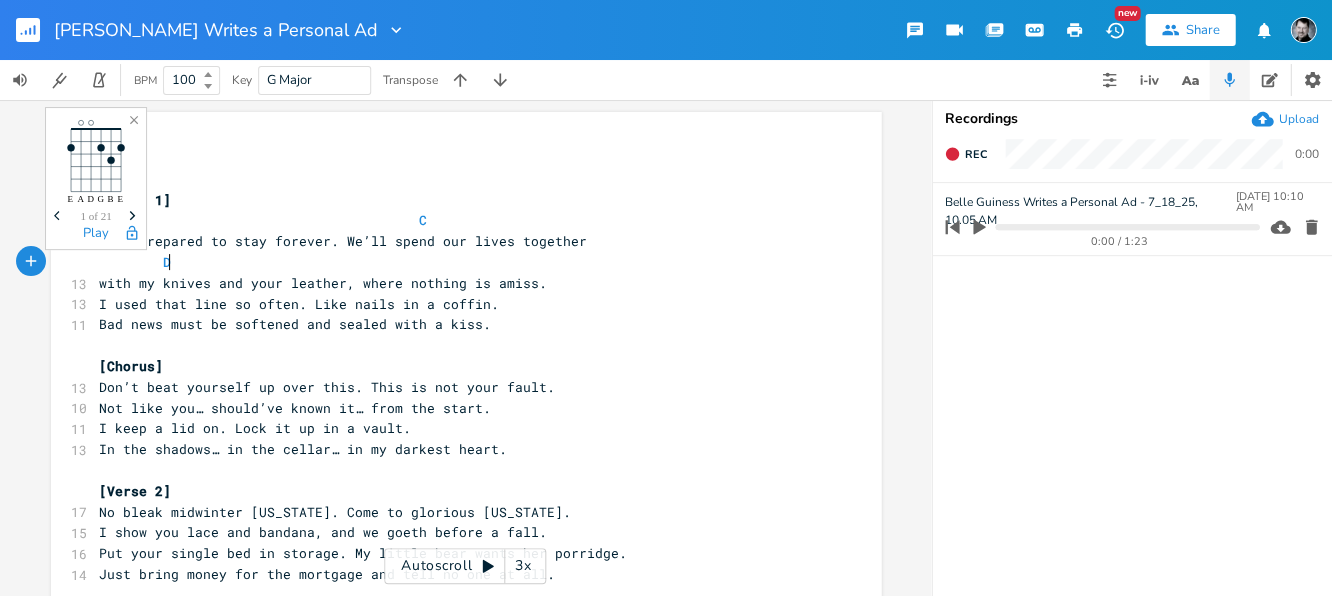click on "D" at bounding box center (456, 262) 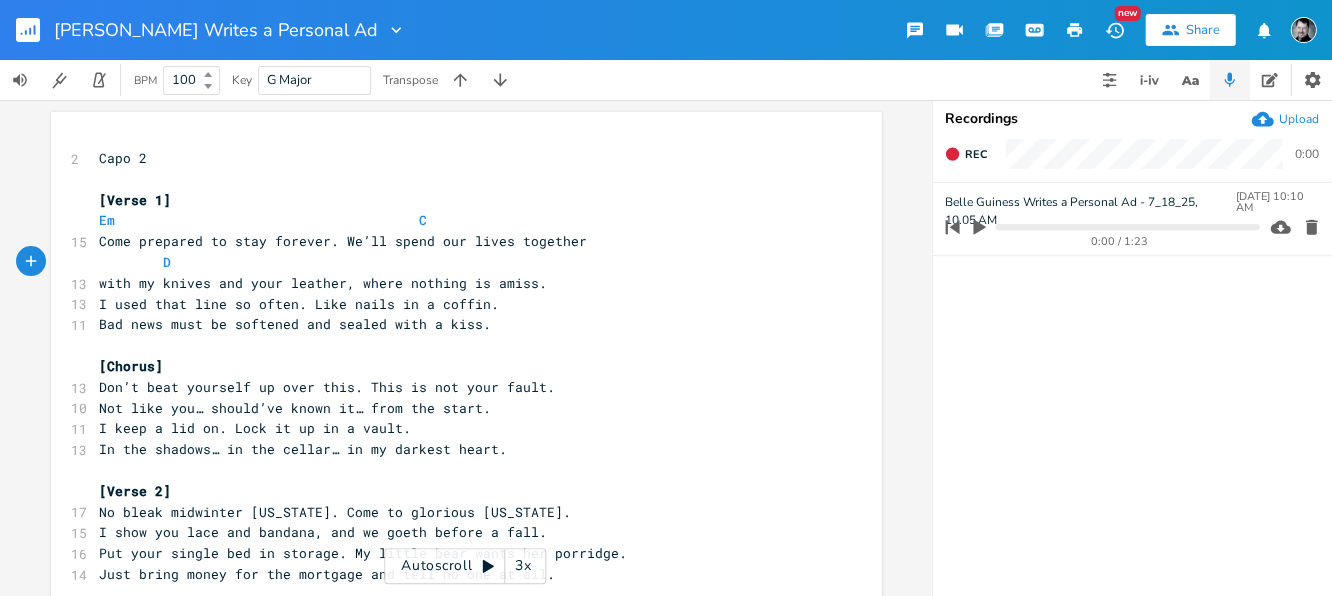type on "Em" 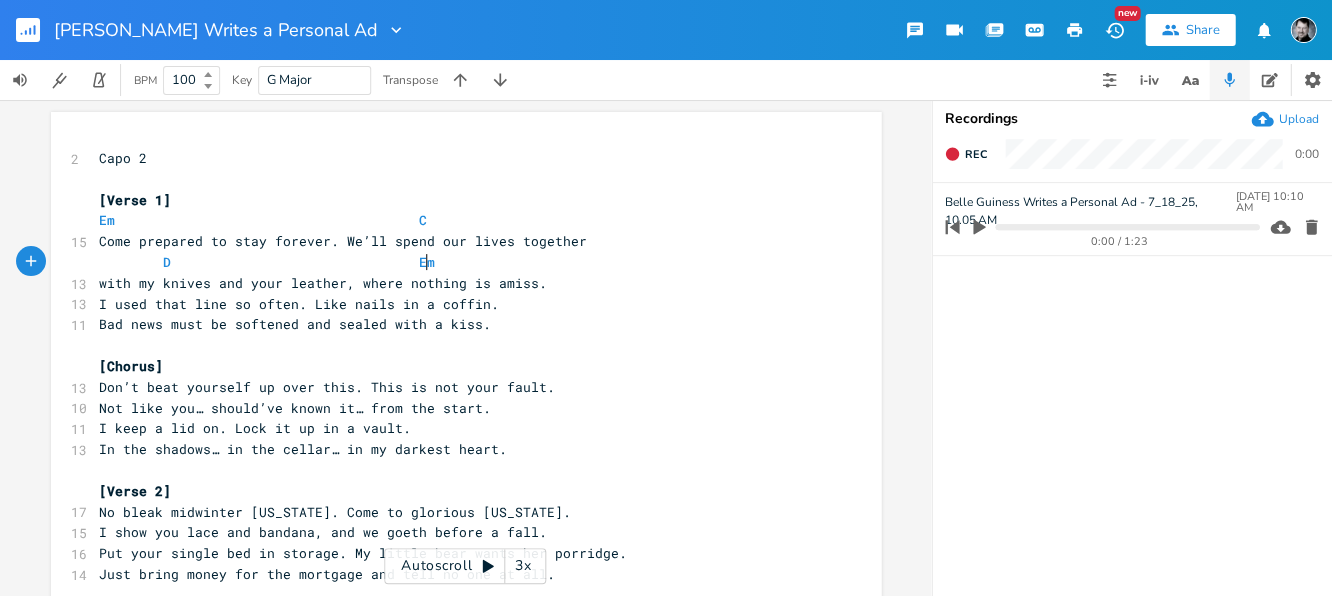 scroll, scrollTop: 0, scrollLeft: 16, axis: horizontal 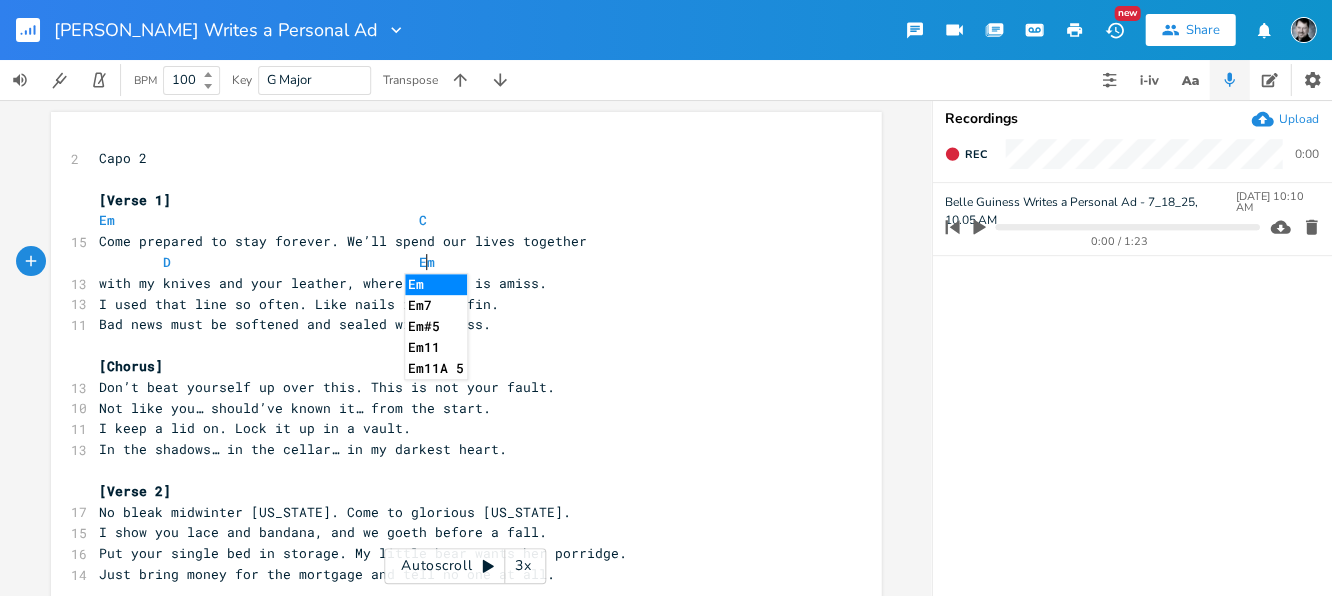 click on "I used that line so often. Like nails in a coffin." at bounding box center [456, 304] 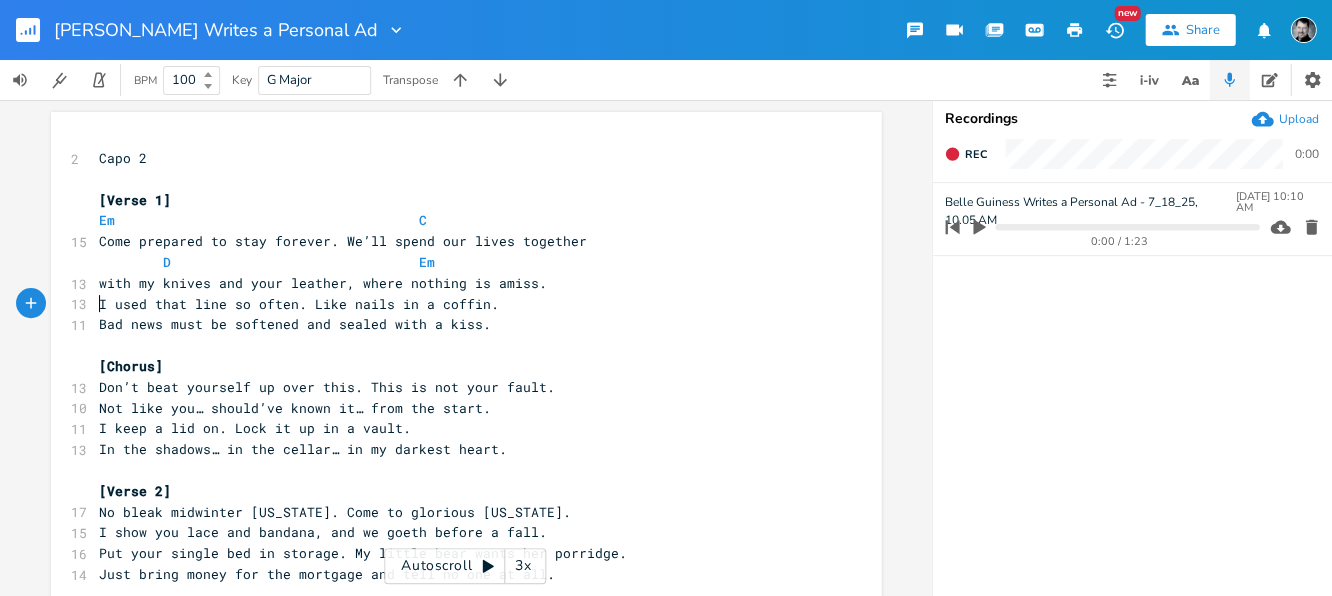 click on "I used that line so often. Like nails in a coffin." at bounding box center (456, 304) 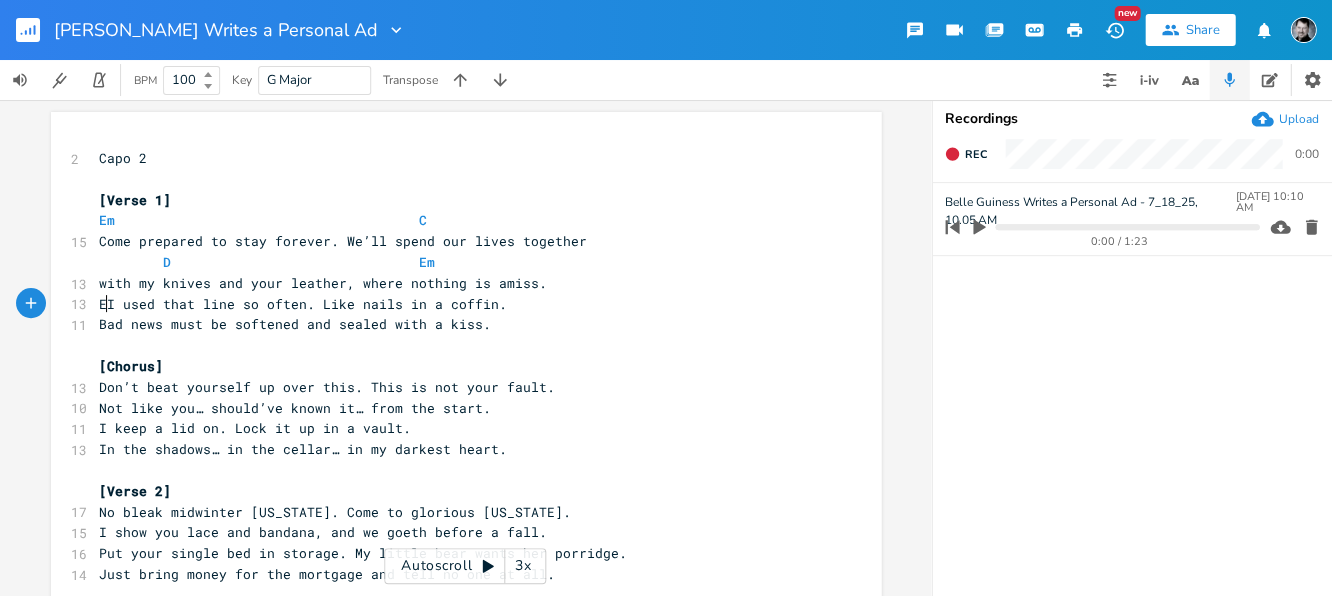 type on "Em" 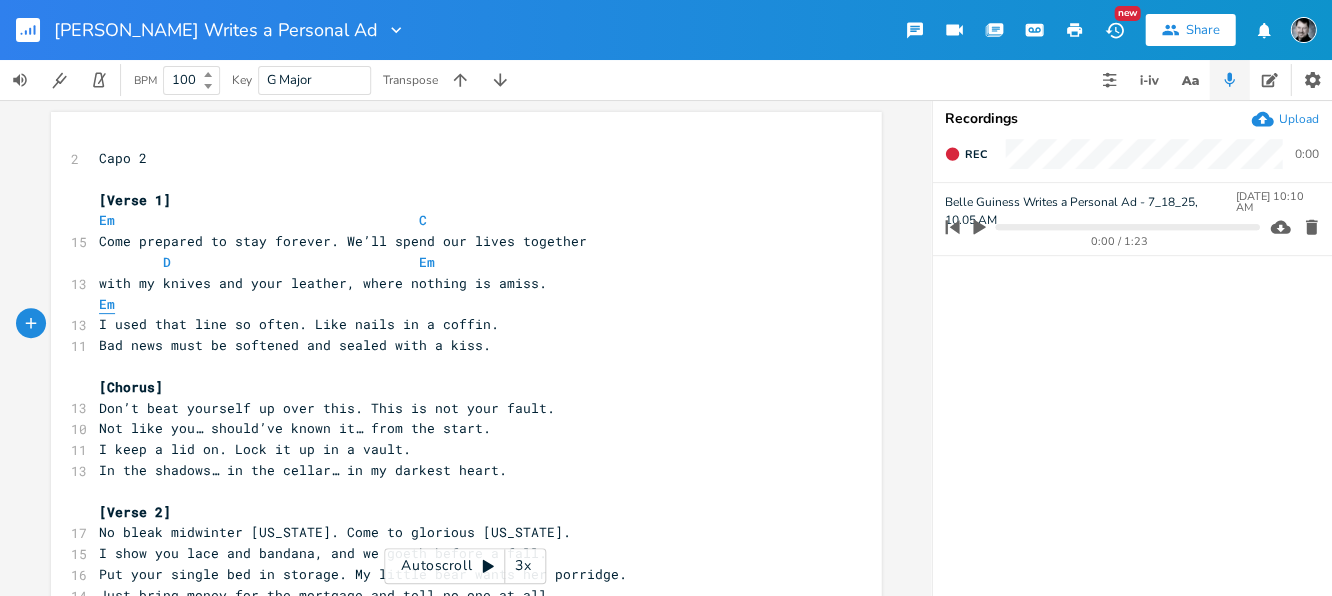 click on "Em" at bounding box center (107, 304) 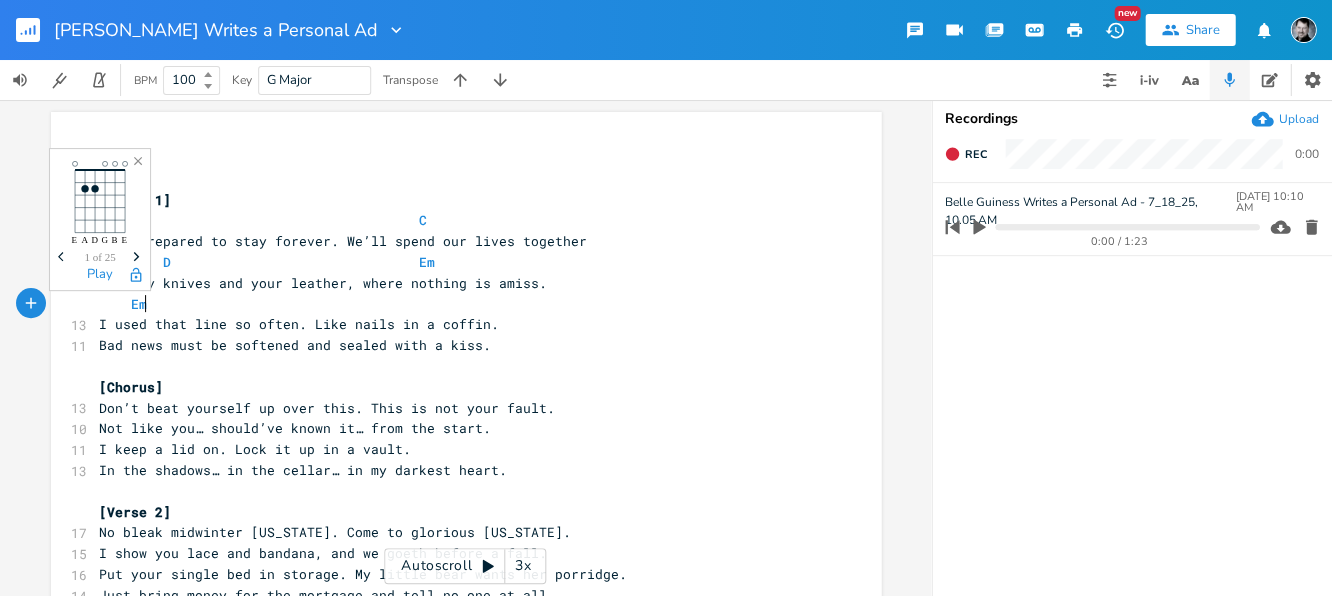 click on "Em" at bounding box center (456, 304) 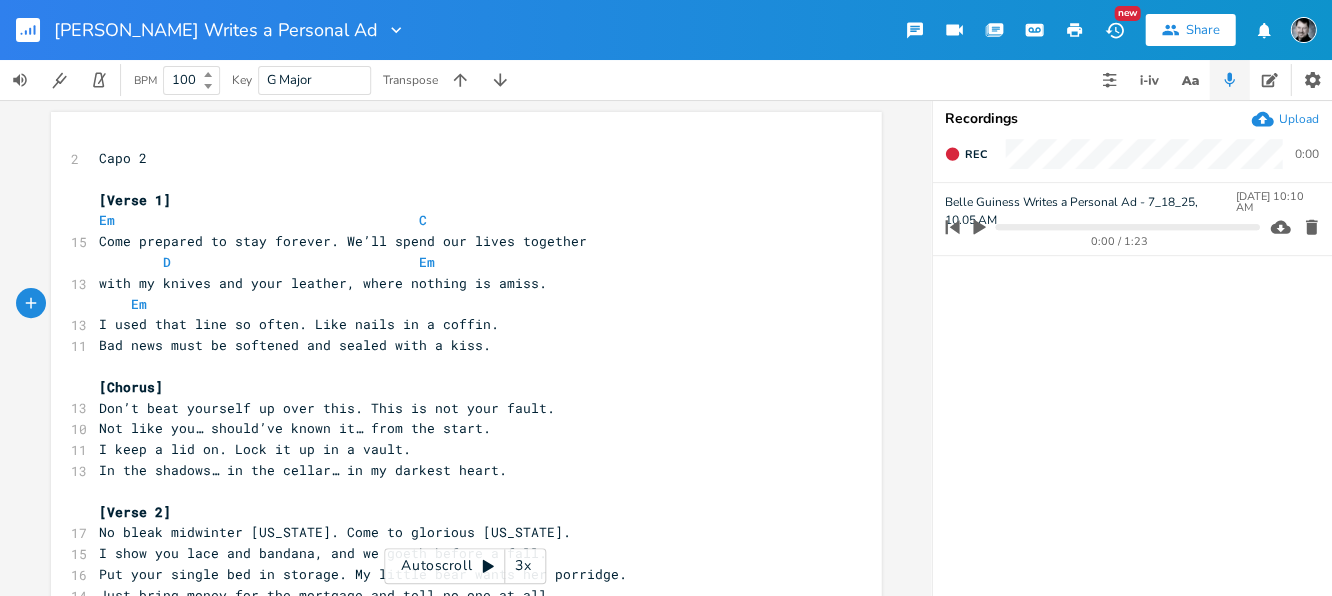 type on "C" 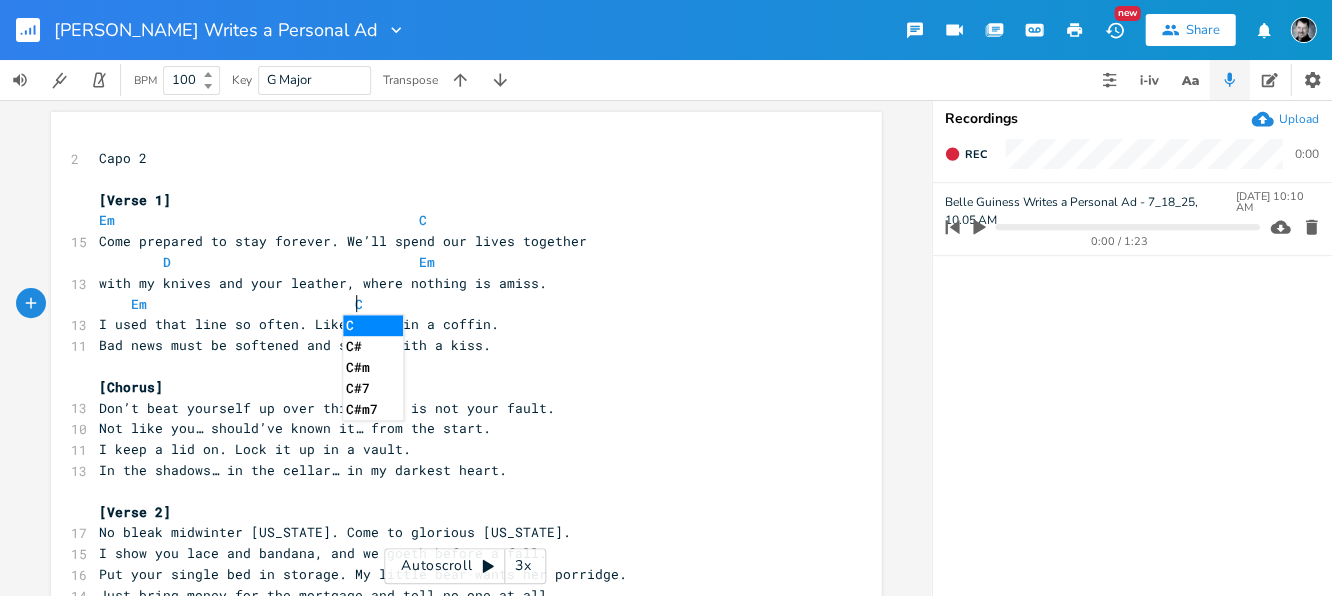 click on "Bad news must be softened and sealed with a kiss." at bounding box center (295, 345) 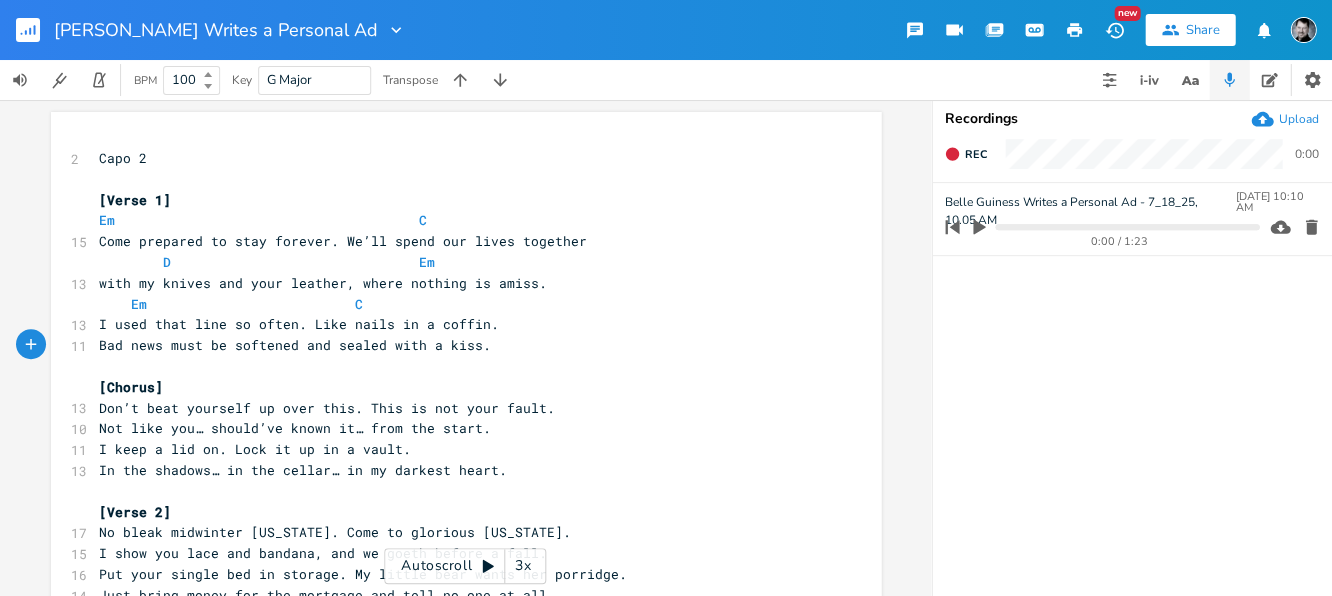 type on "D" 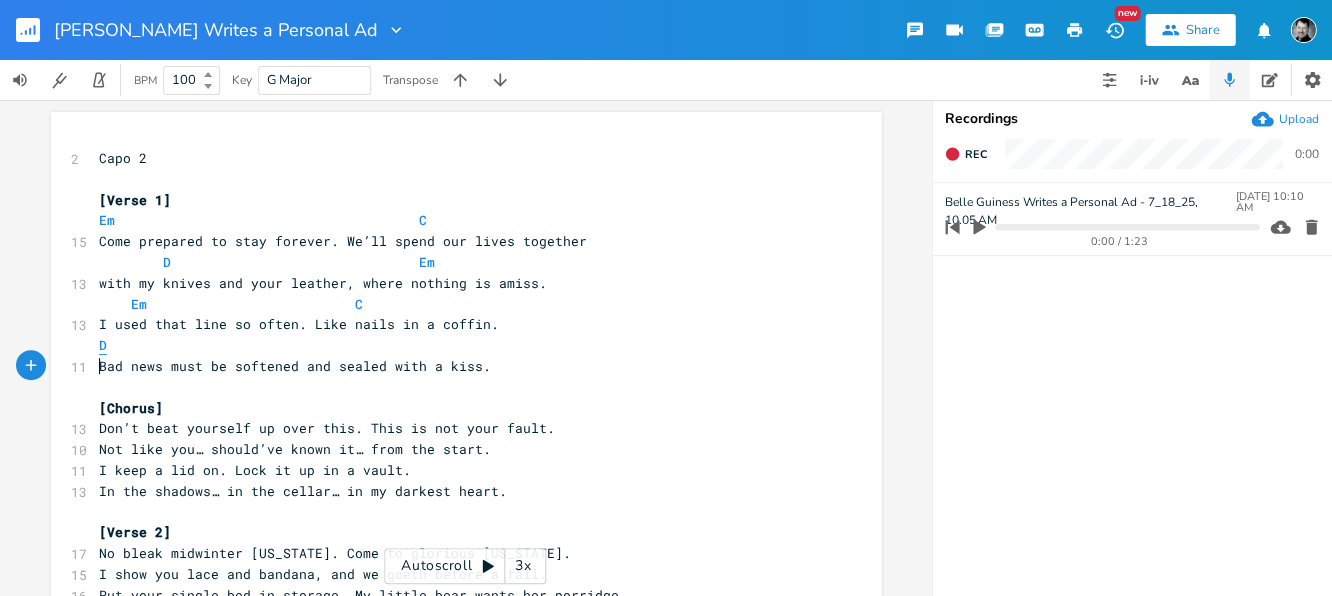 click on "D" at bounding box center (456, 345) 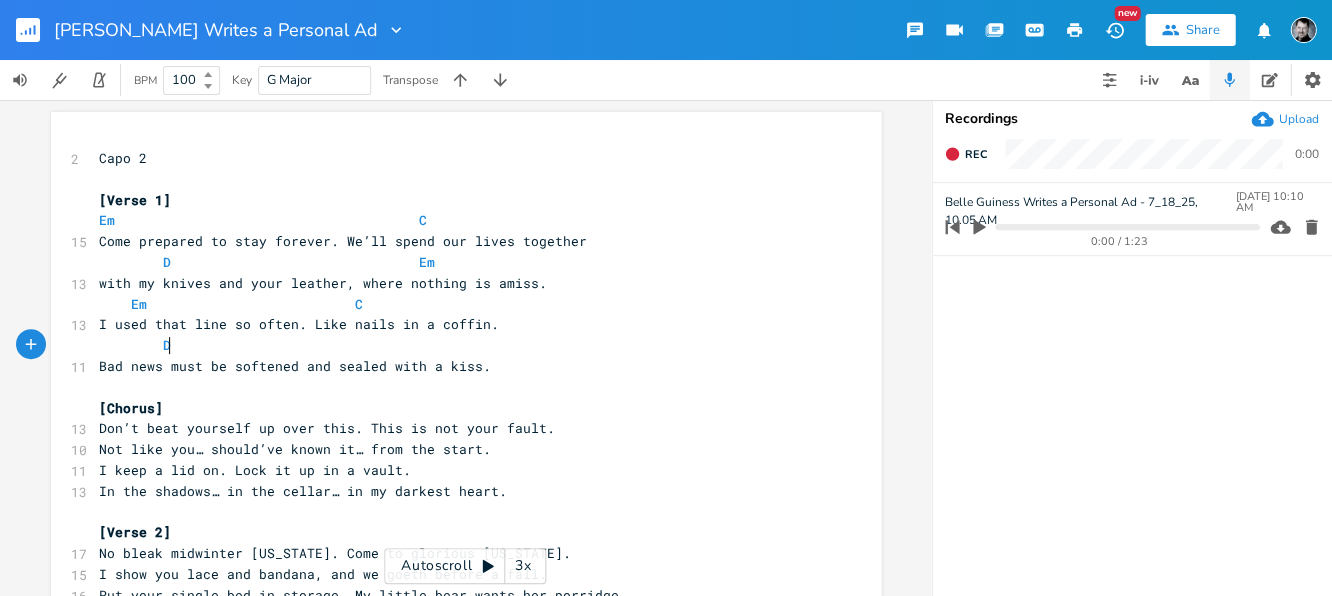 click on "D" at bounding box center (456, 345) 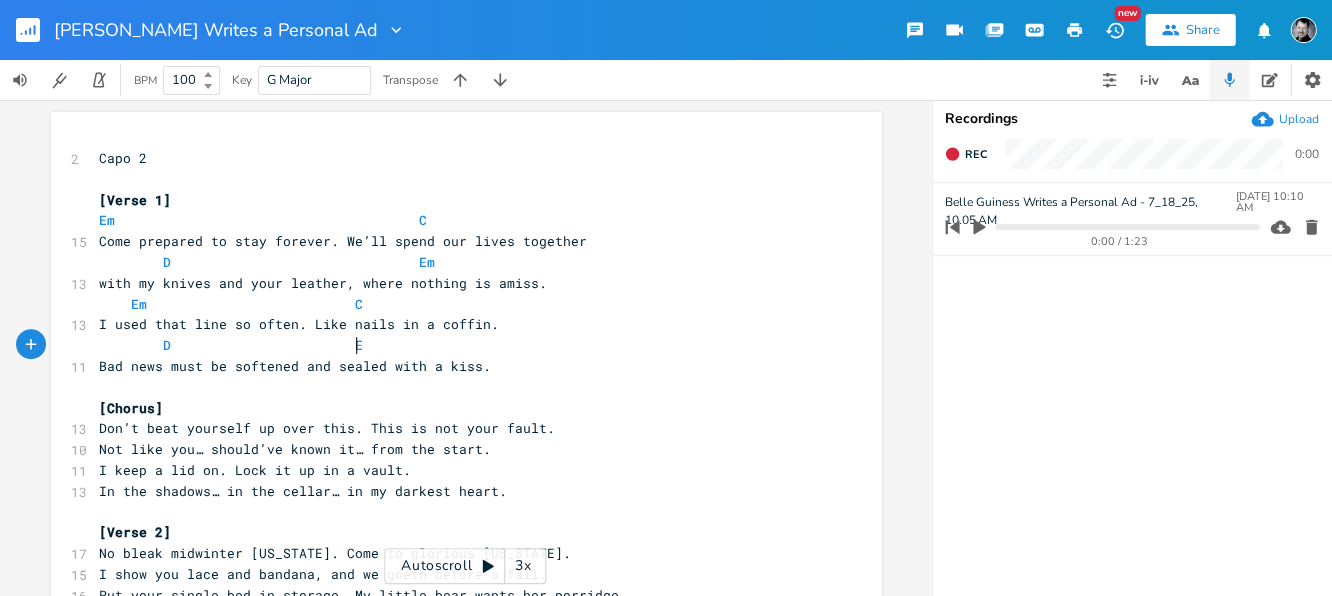 type on "Em" 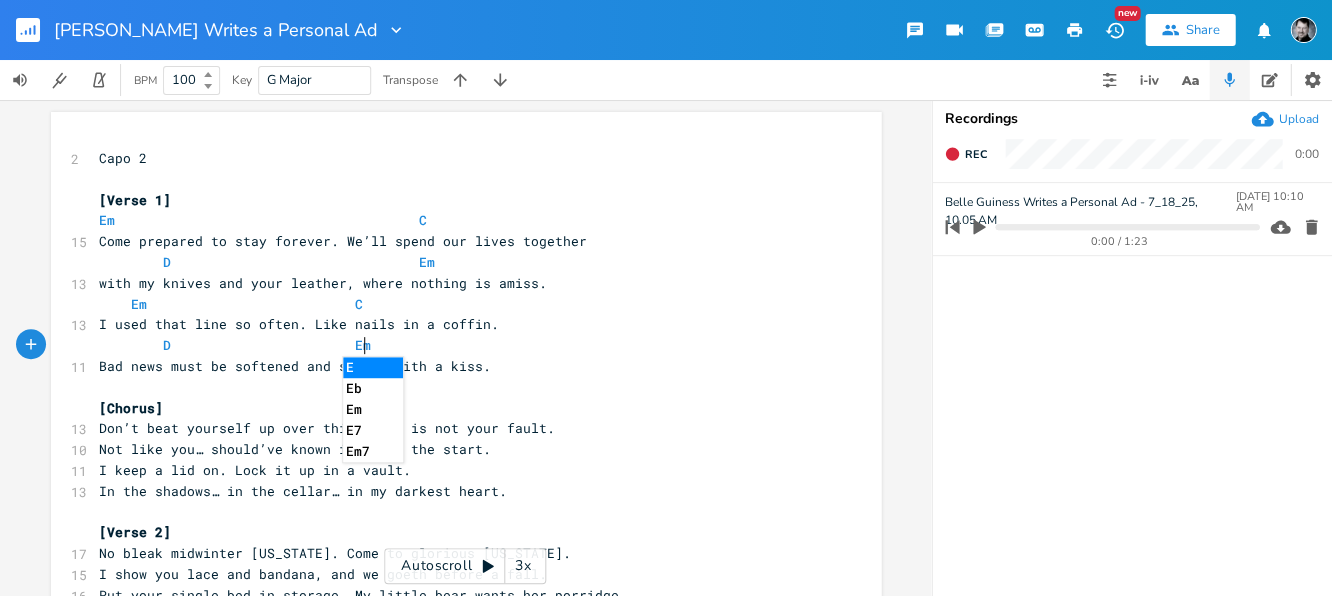 scroll, scrollTop: 0, scrollLeft: 16, axis: horizontal 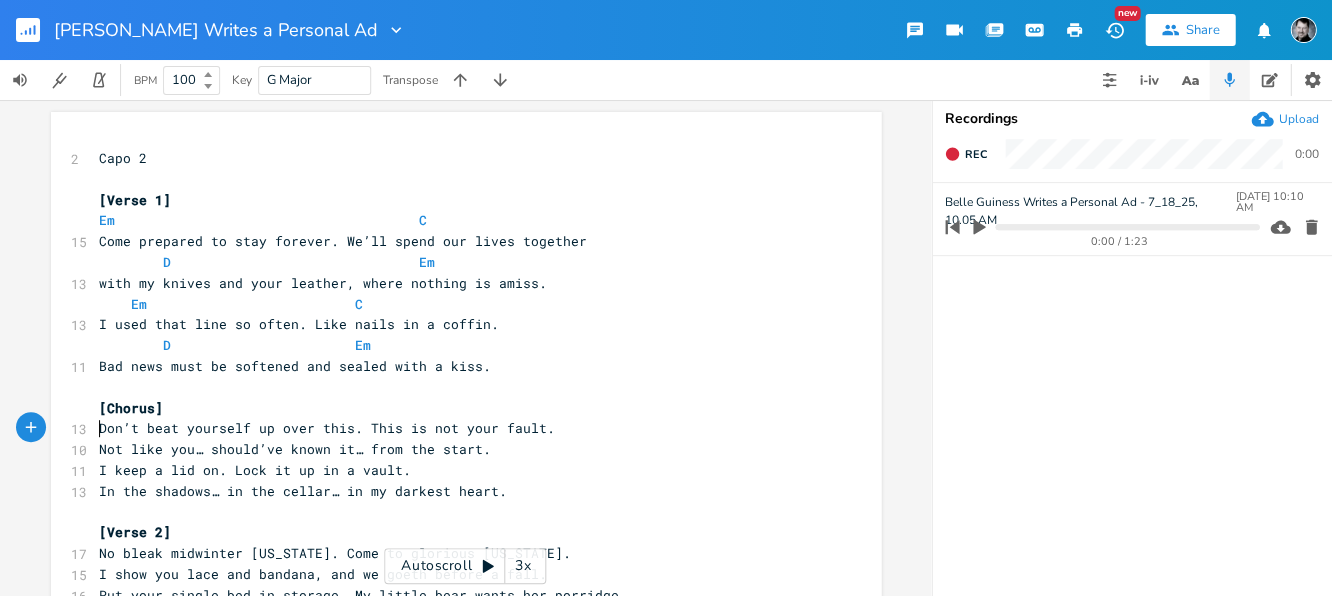 click on "Don’t beat yourself up over this. This is not your fault." at bounding box center (327, 428) 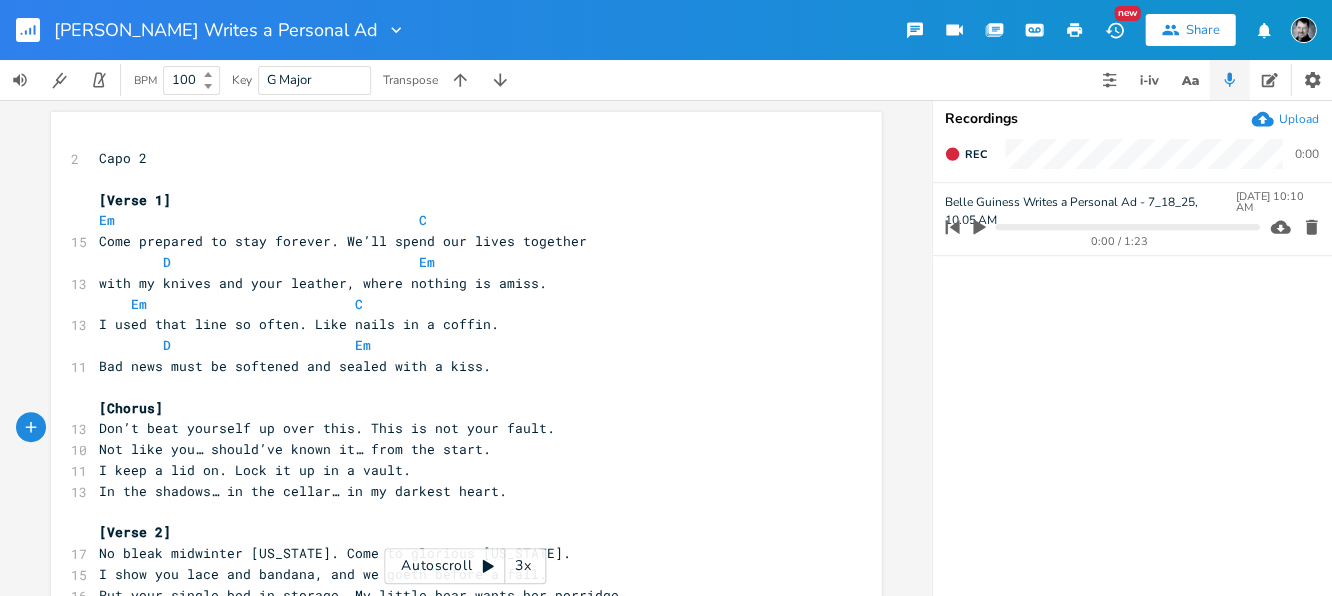 type on "C" 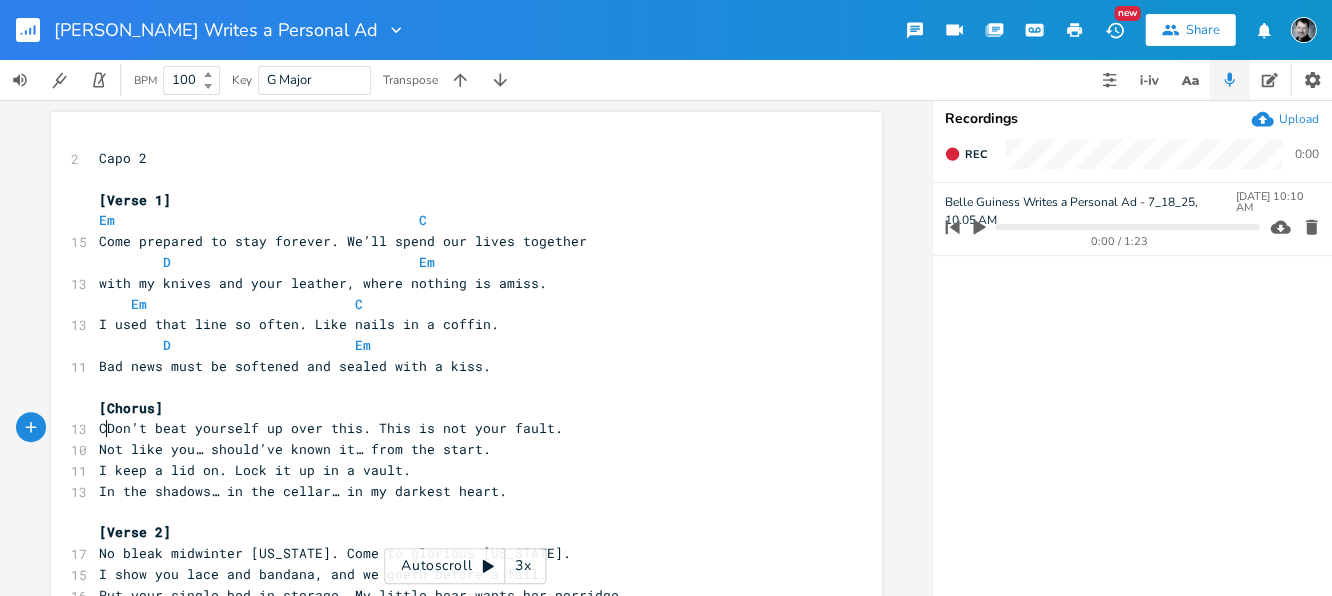 scroll, scrollTop: 0, scrollLeft: 8, axis: horizontal 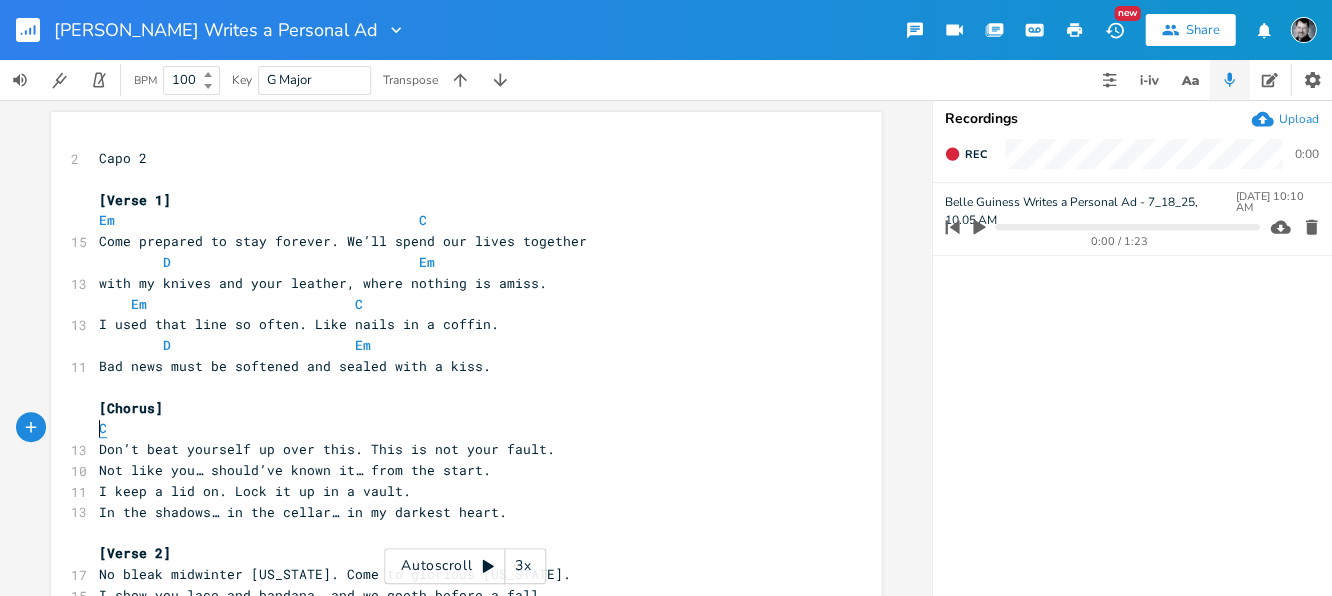 click on "C" at bounding box center (103, 428) 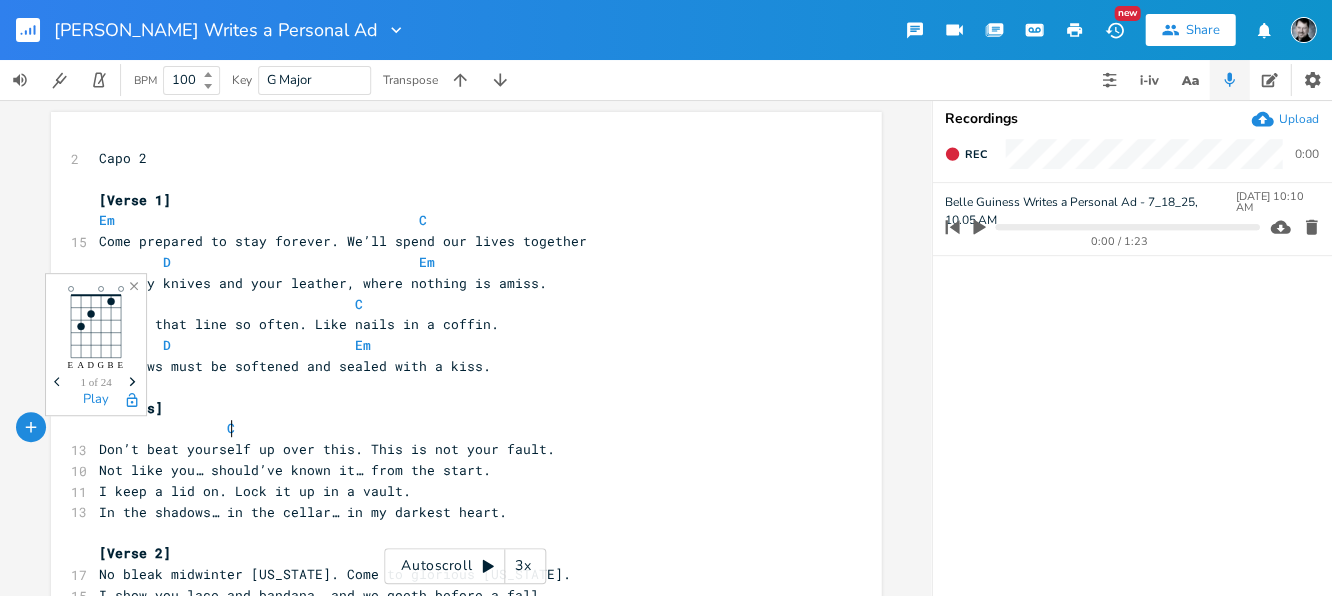 click on "C" at bounding box center [456, 428] 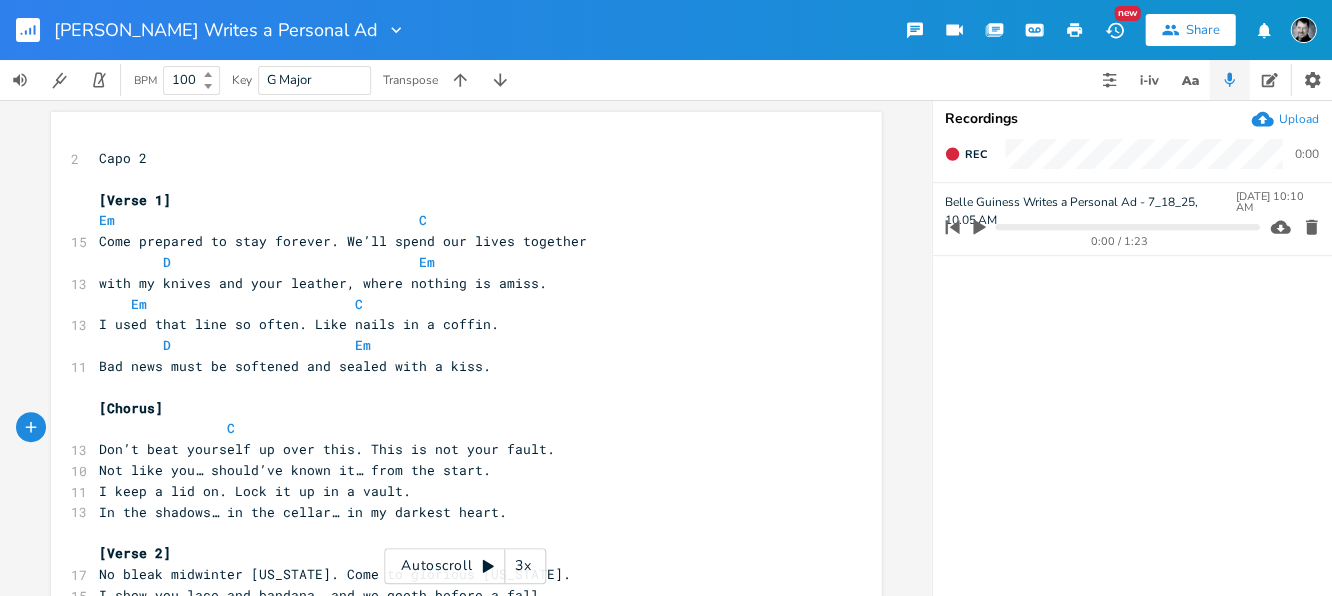 type on "Em" 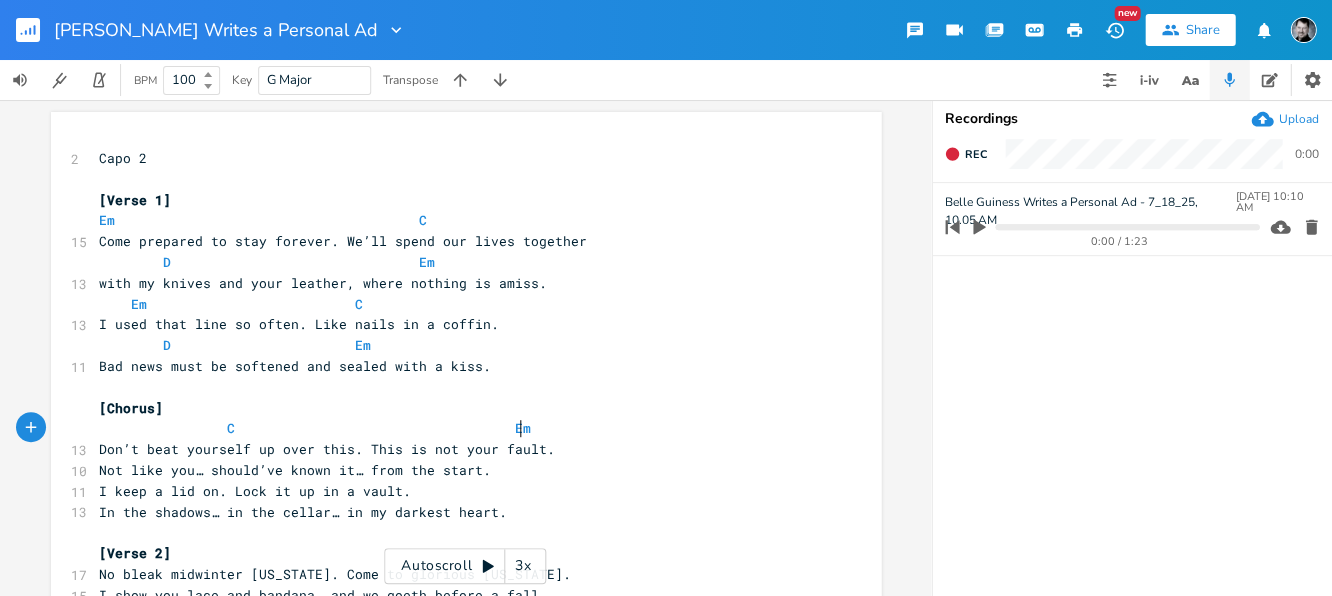 scroll, scrollTop: 0, scrollLeft: 16, axis: horizontal 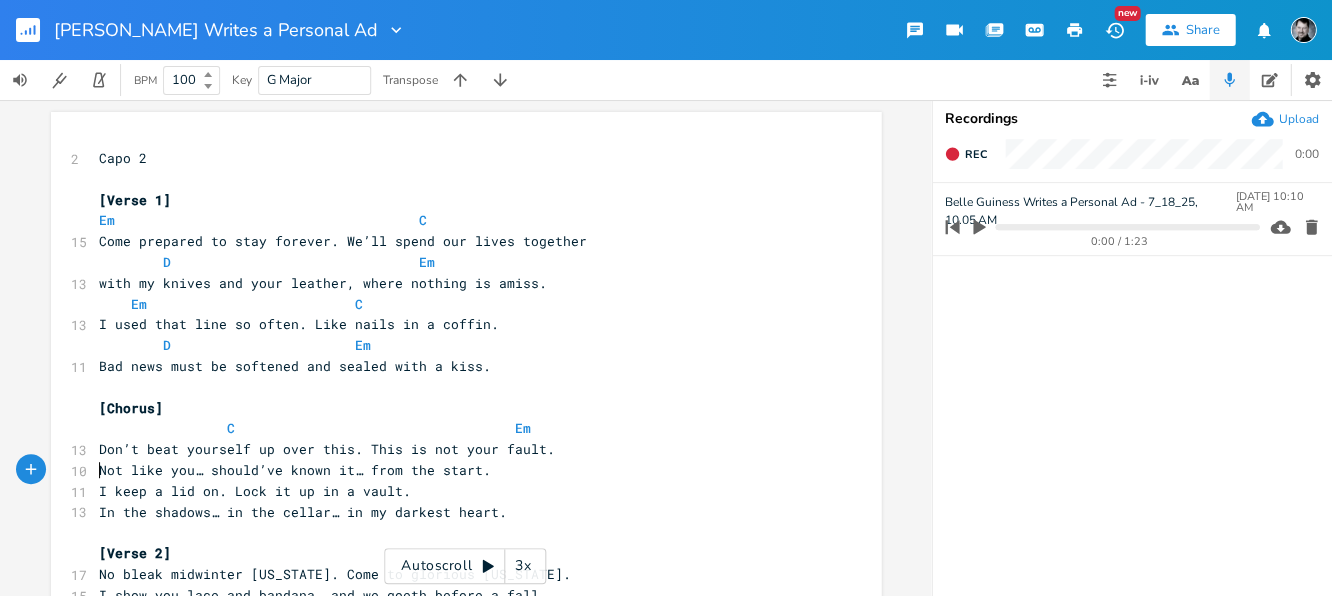 click on "Not like you… should’ve known it… from the start." at bounding box center (295, 470) 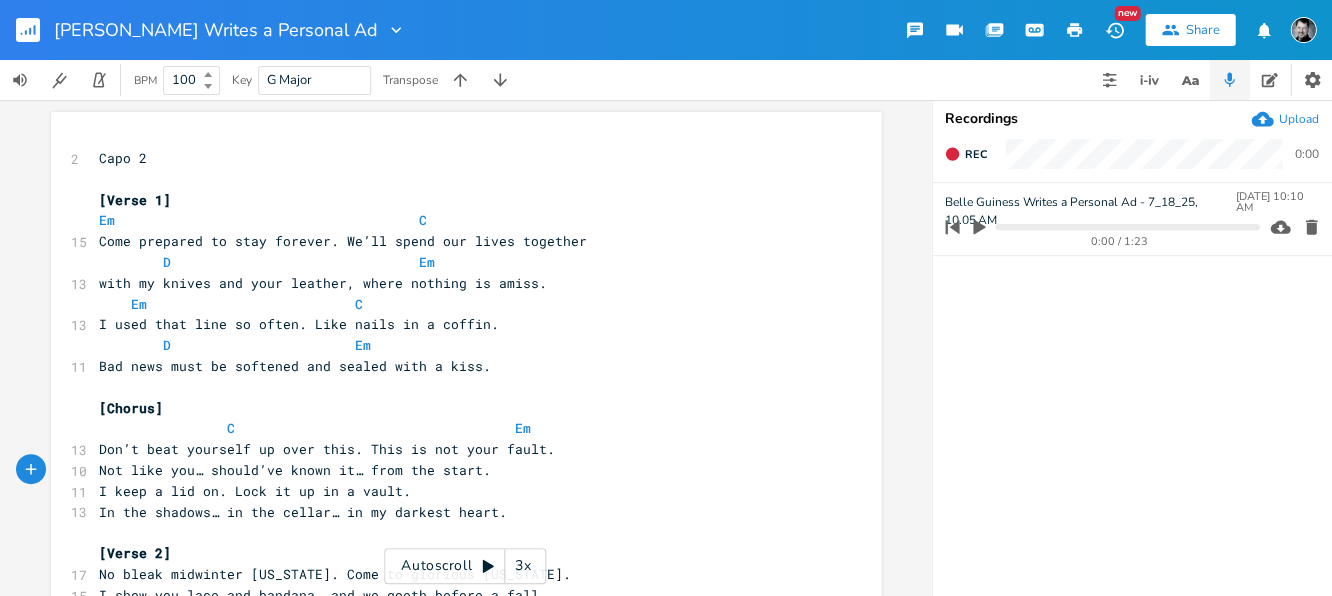 click on "In the shadows… in the cellar… in my darkest heart." at bounding box center (456, 512) 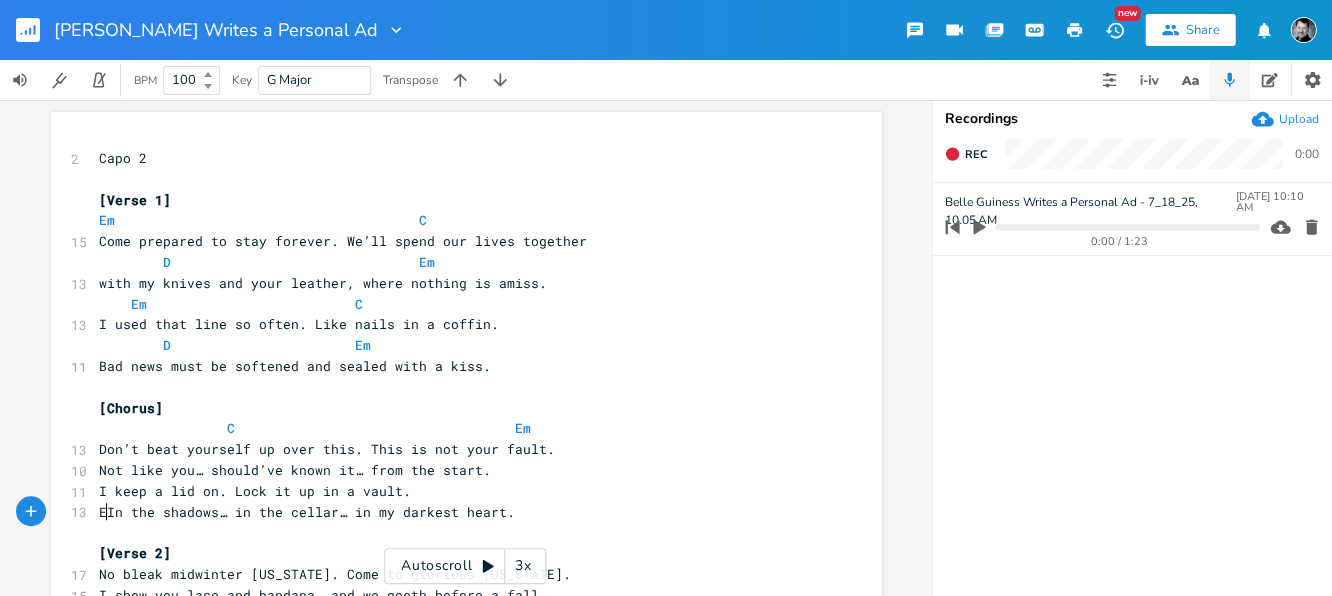 type on "Em" 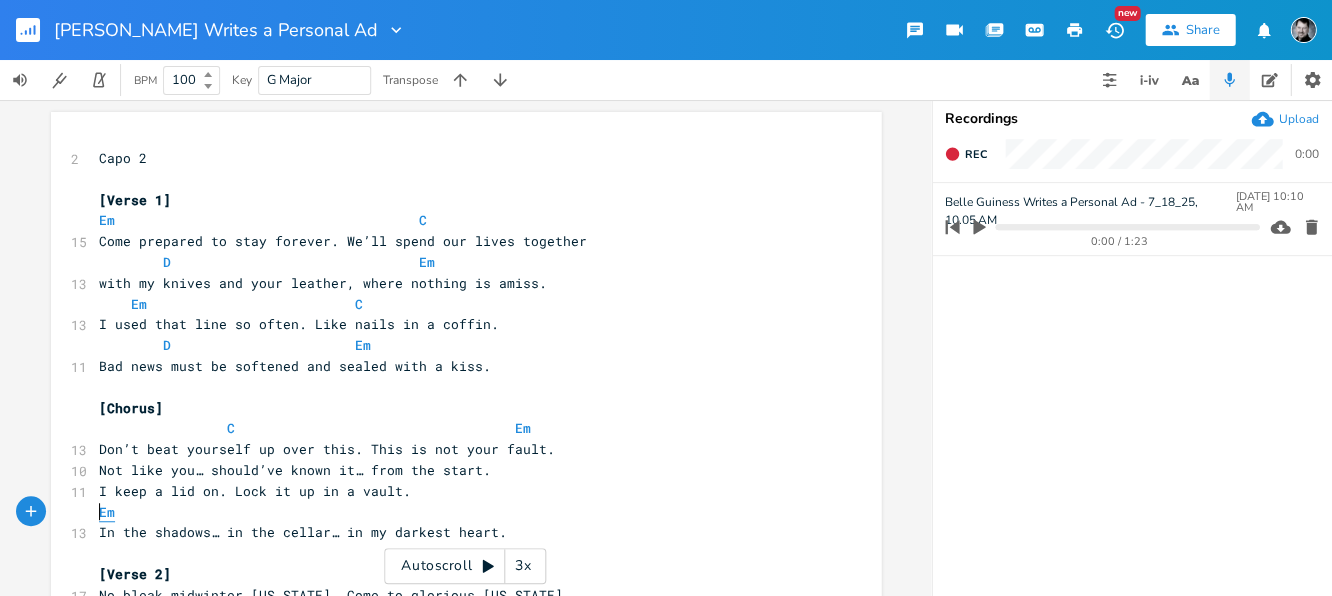 click on "Em" at bounding box center (107, 512) 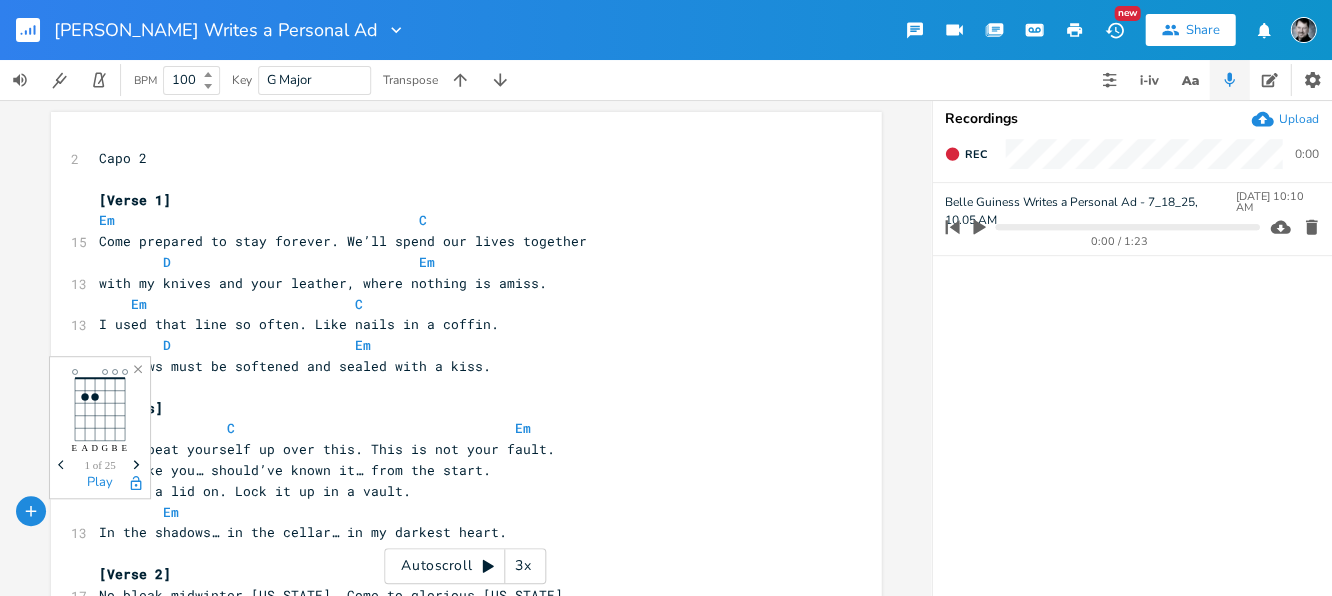 click on "Em" at bounding box center (456, 512) 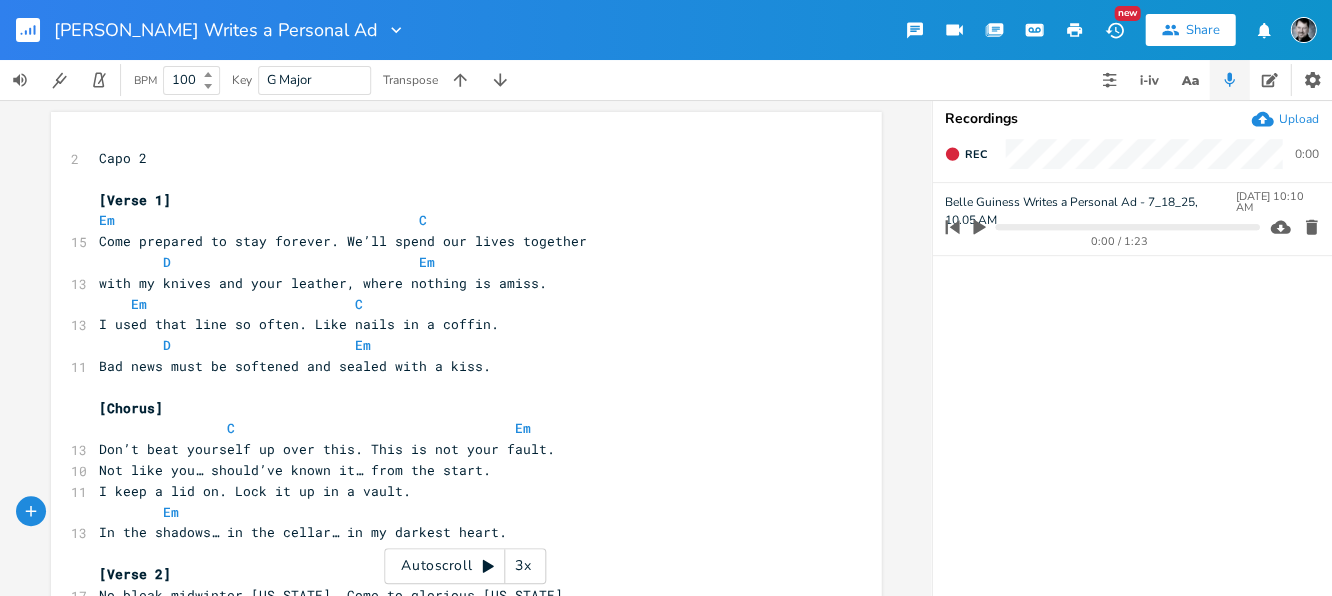 type on "C" 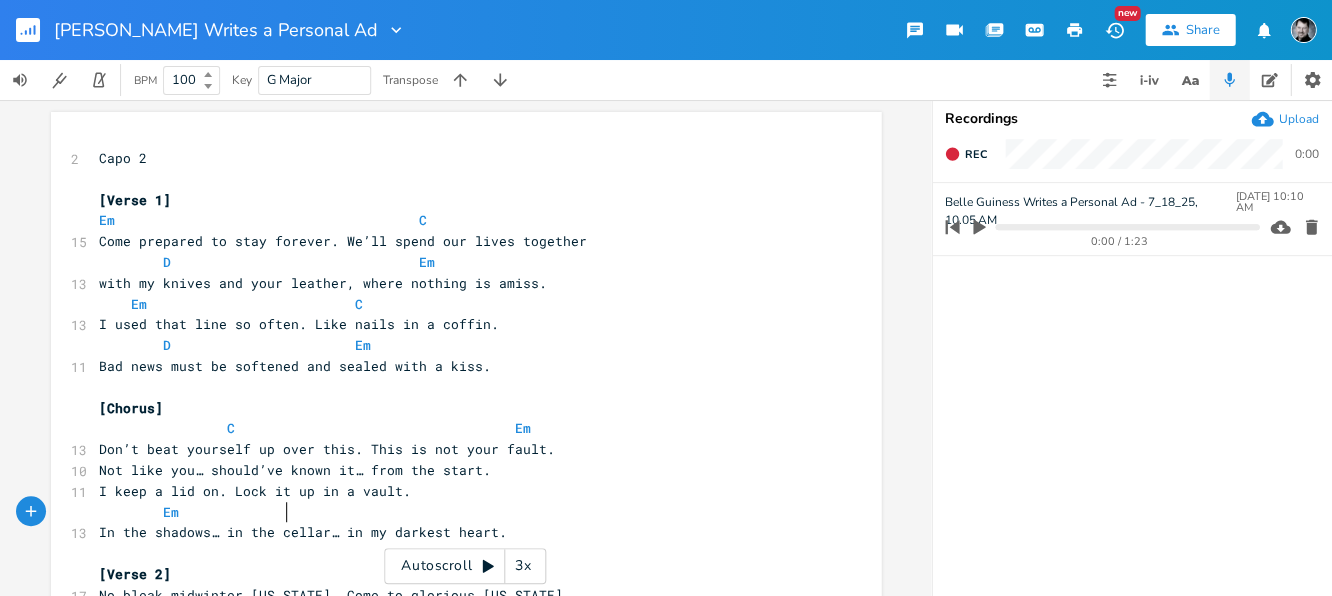 type on "D" 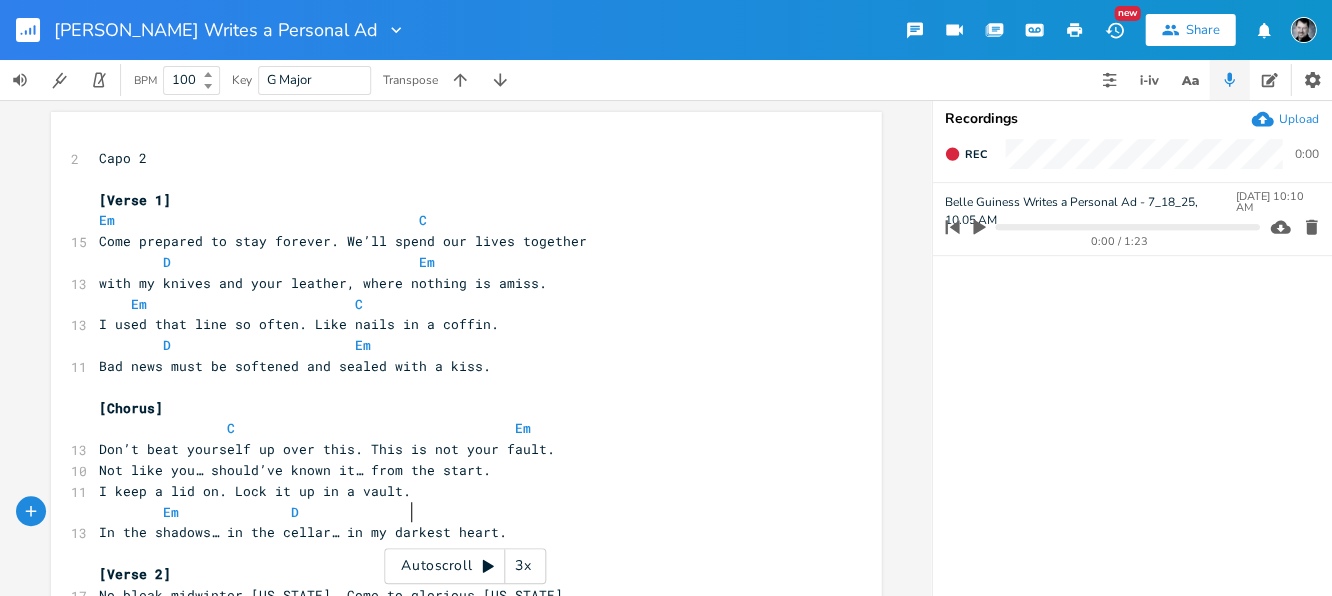 type on "C" 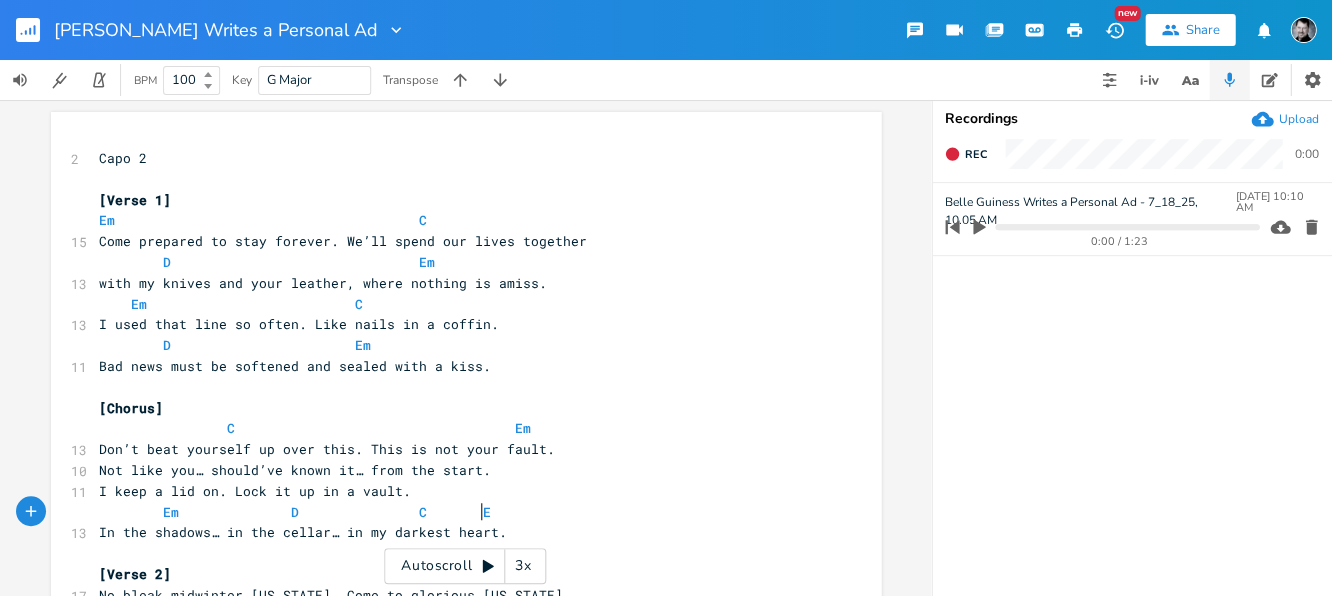 type on "Em" 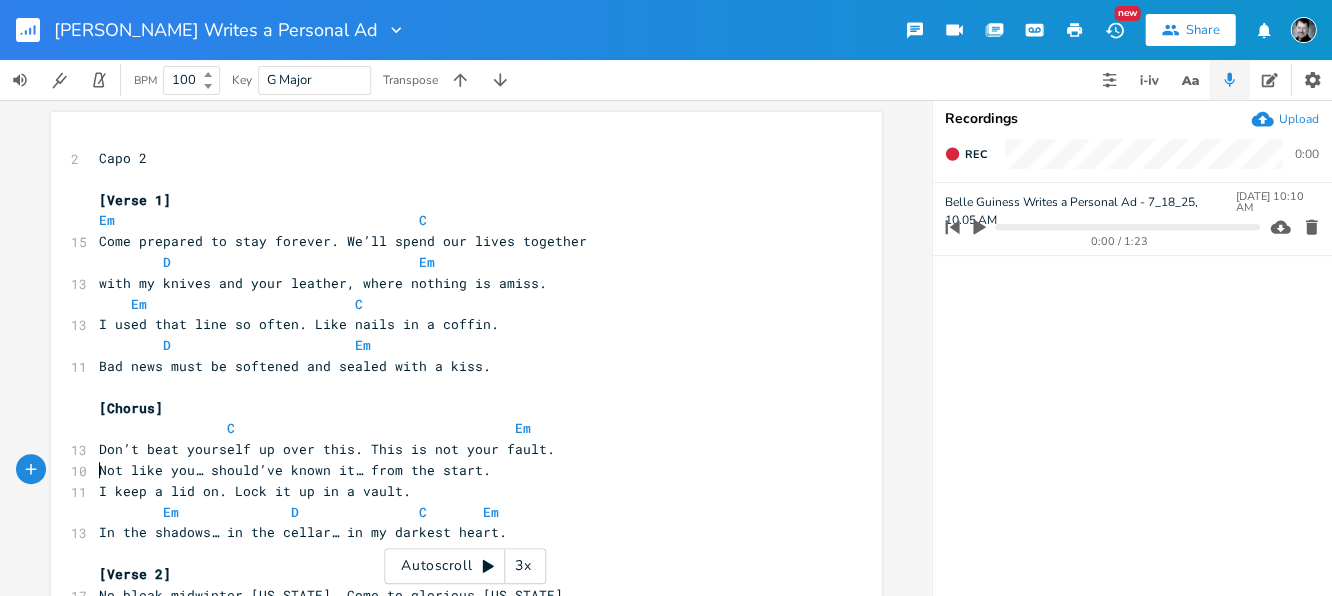 click on "Not like you… should’ve known it… from the start." at bounding box center [456, 470] 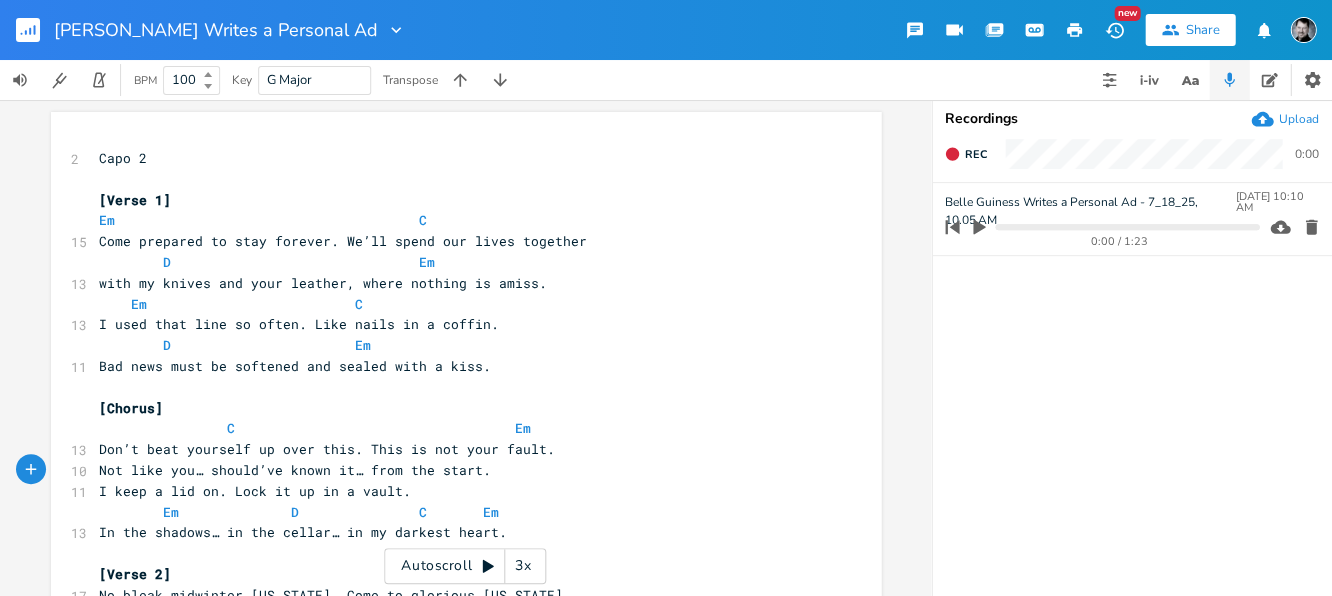 type on "D" 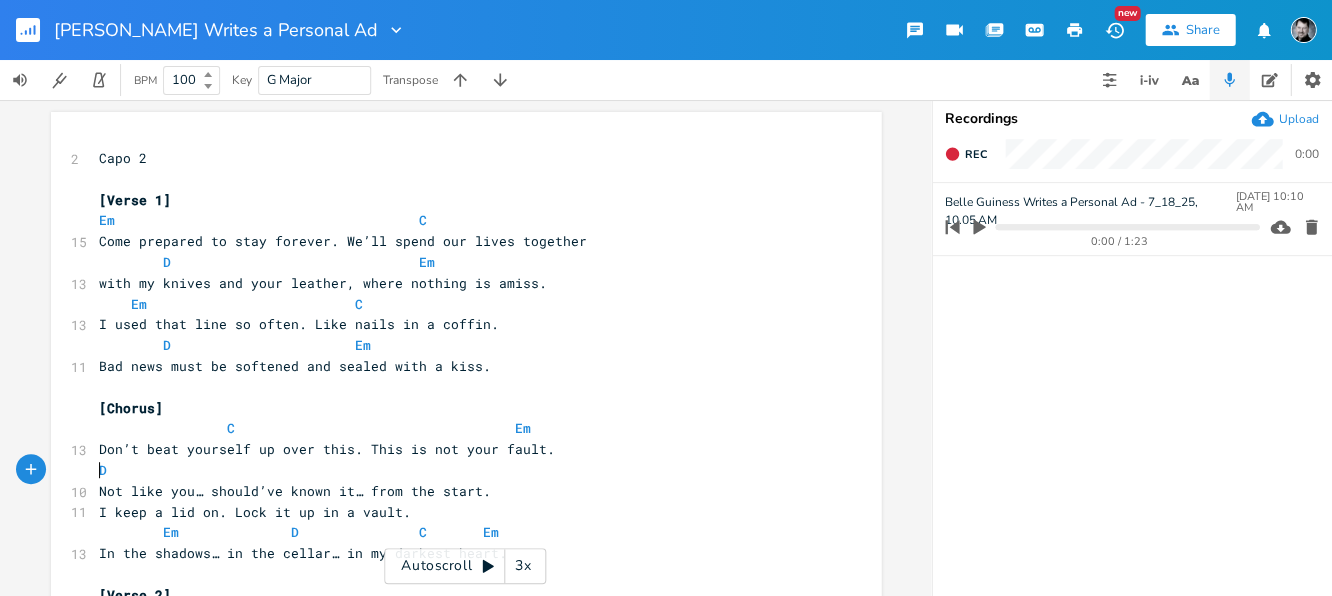 click on "D" at bounding box center (456, 470) 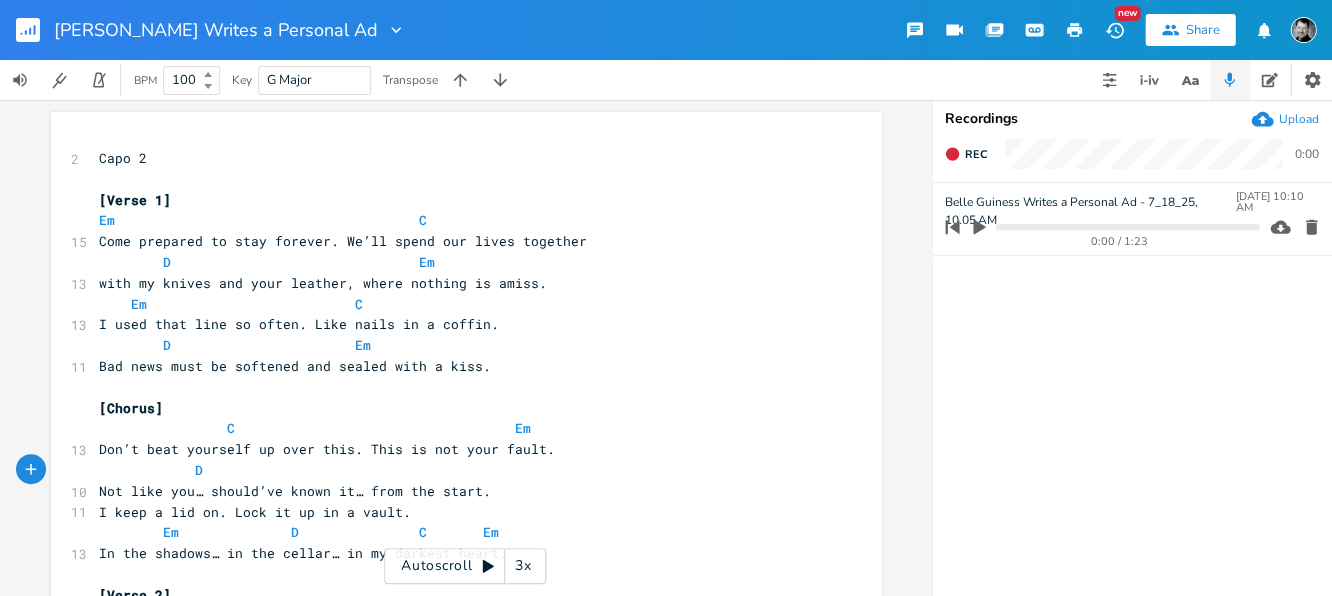 click on "D" at bounding box center (456, 470) 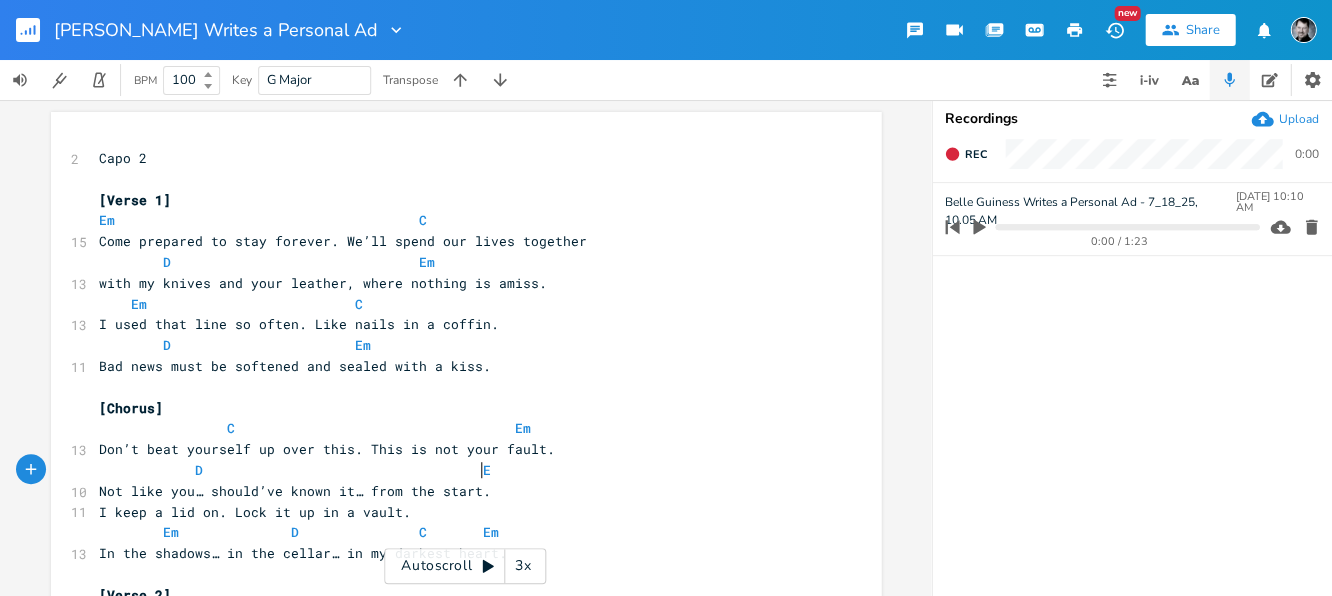 type on "Em" 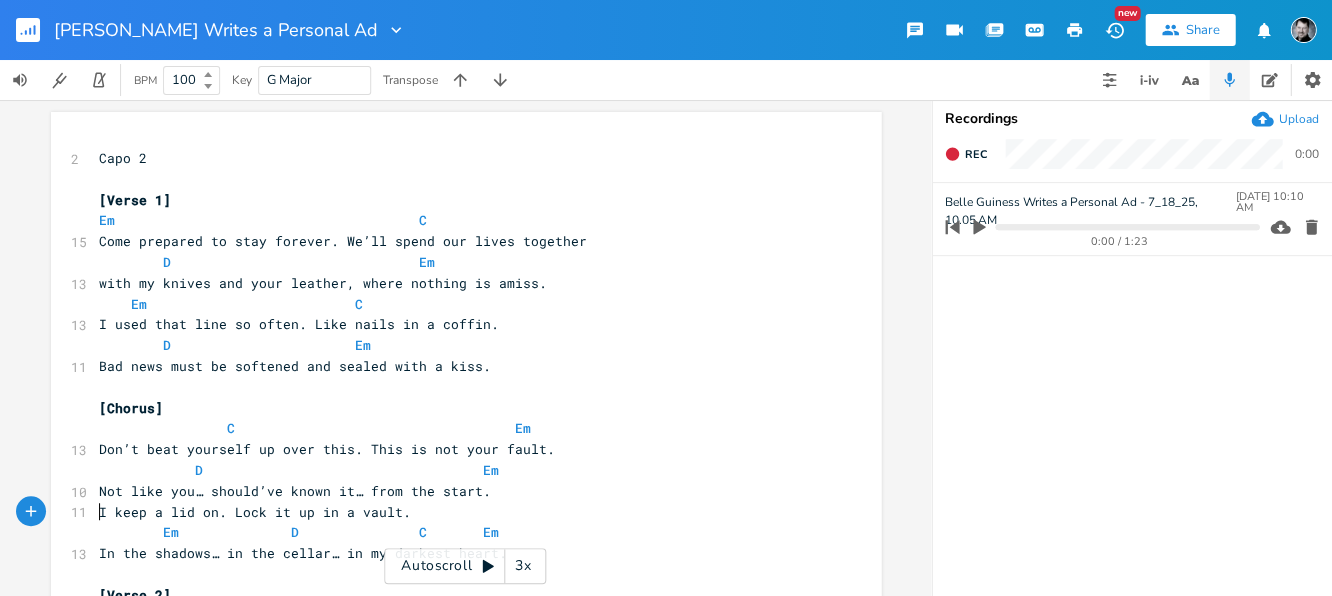 click on "I keep a lid on. Lock it up in a vault." at bounding box center [255, 512] 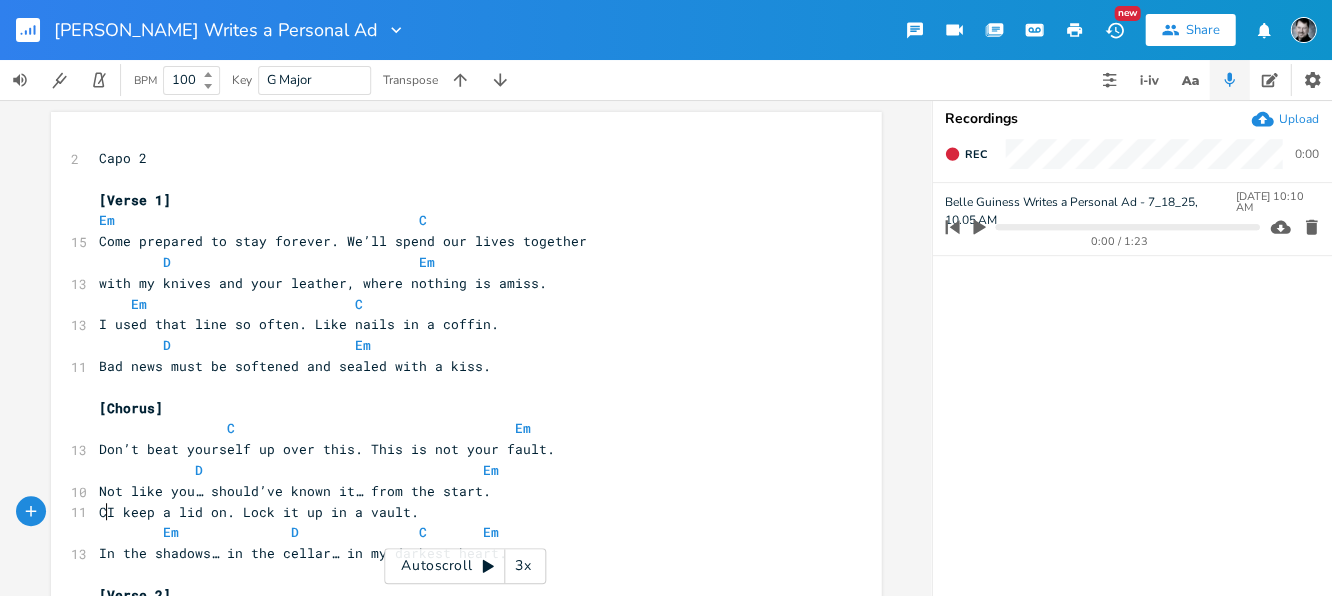 scroll, scrollTop: 0, scrollLeft: 8, axis: horizontal 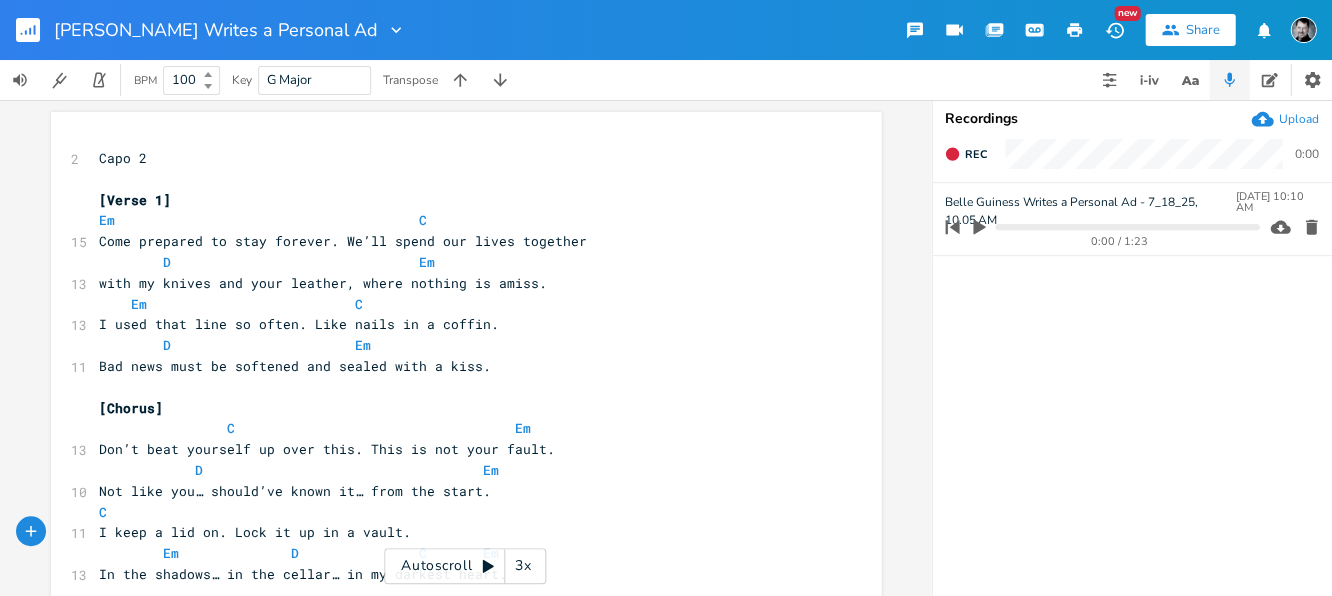 click on "C" at bounding box center (456, 512) 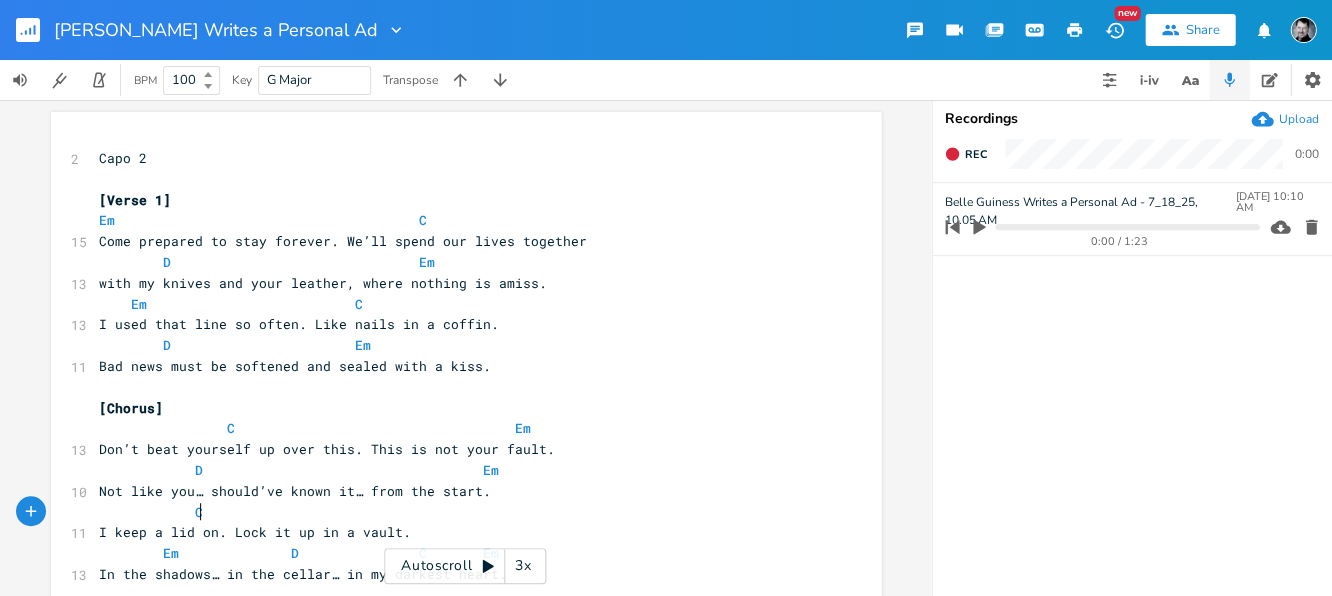 click on "C" at bounding box center [456, 512] 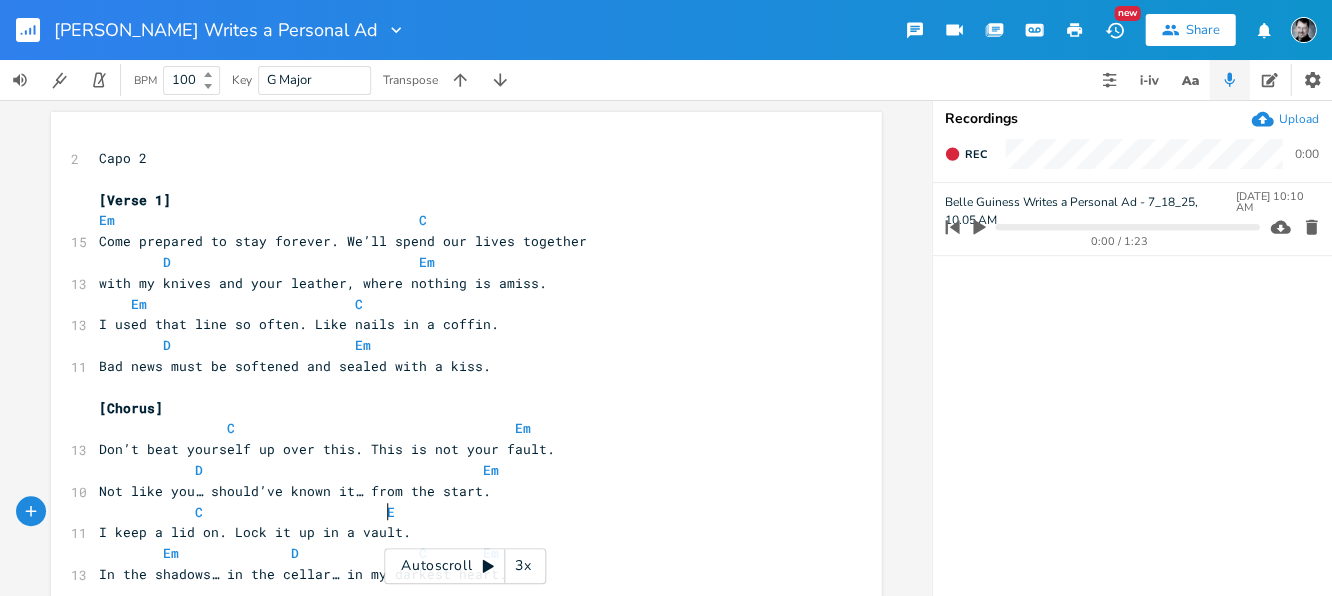 type on "Em" 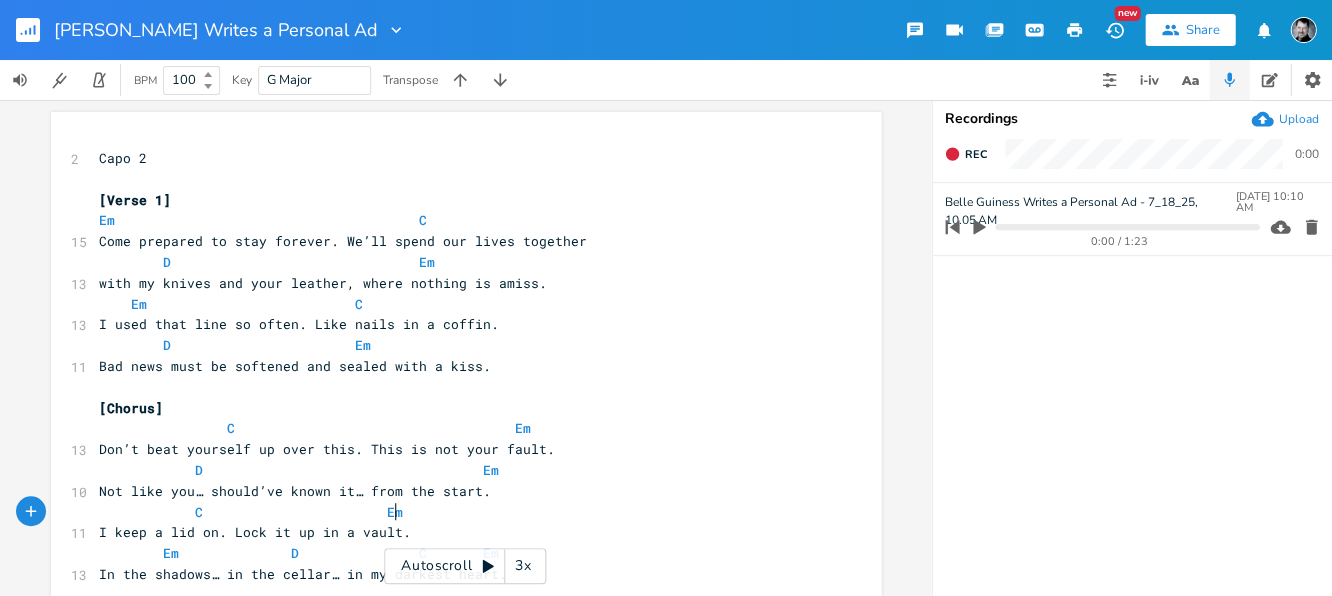 scroll, scrollTop: 0, scrollLeft: 16, axis: horizontal 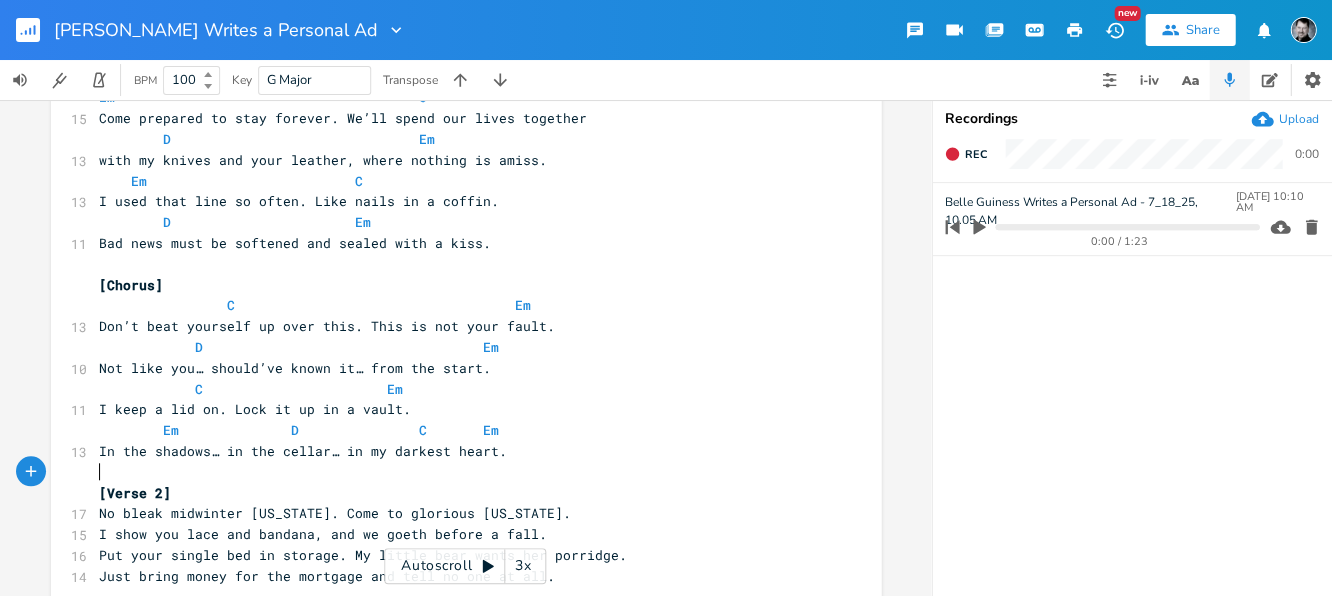click on "​" at bounding box center [456, 472] 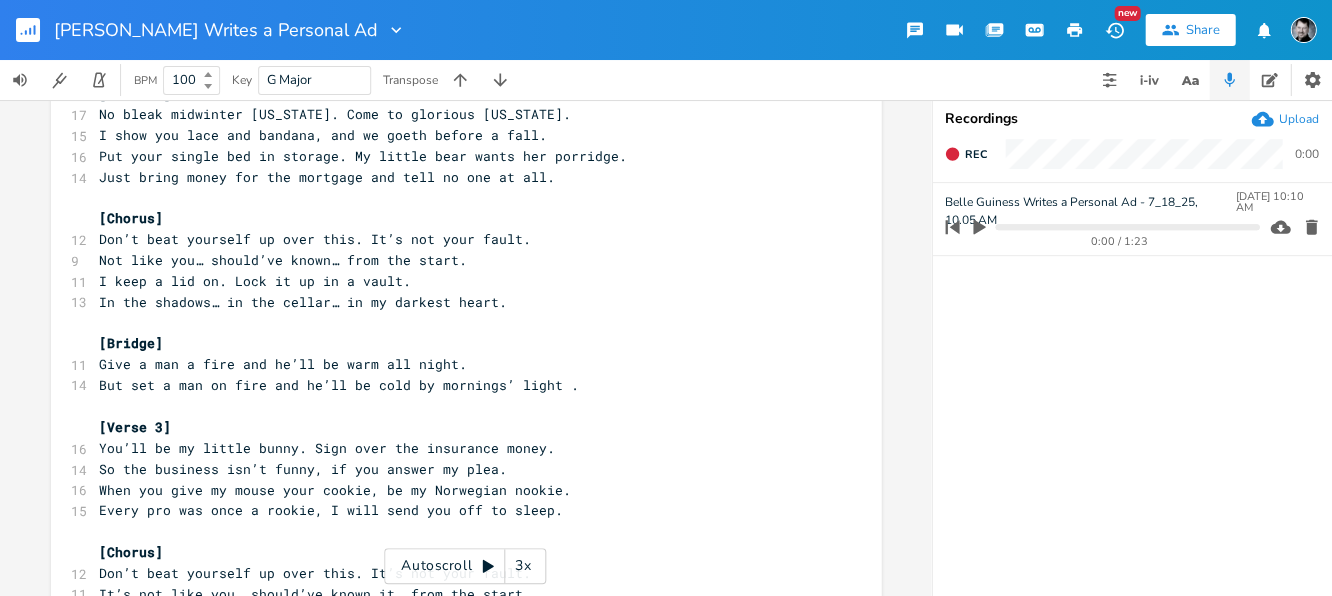 scroll, scrollTop: 524, scrollLeft: 0, axis: vertical 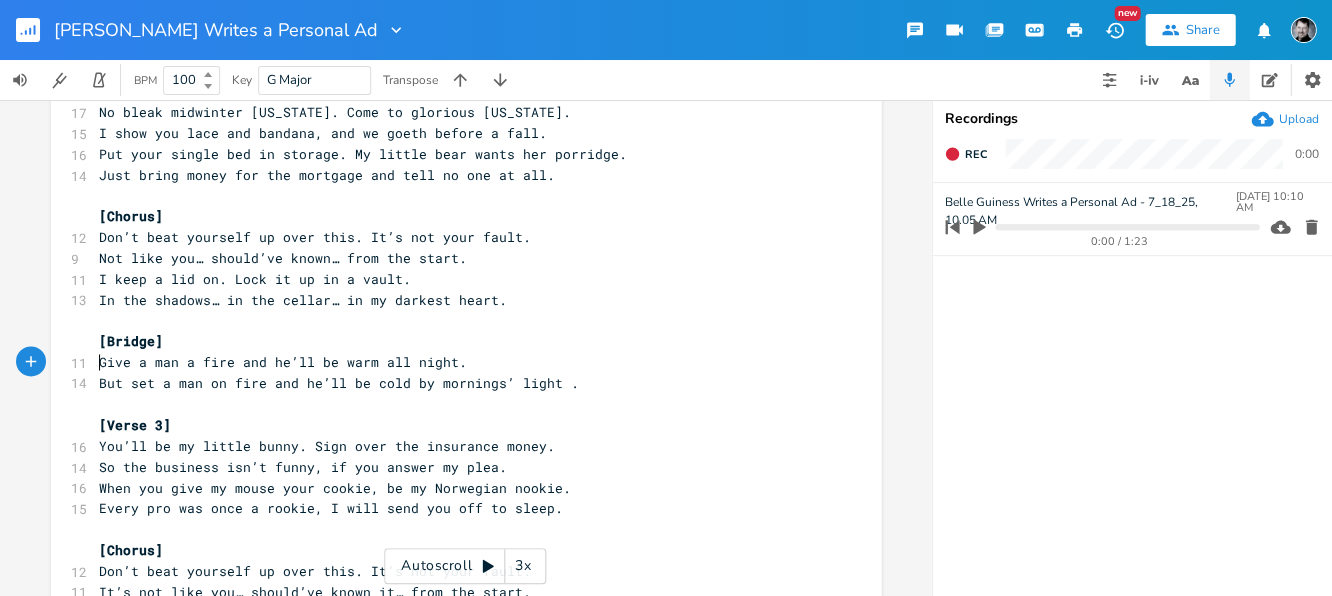 click on "Give a man a fire and he’ll be warm all night." at bounding box center [283, 362] 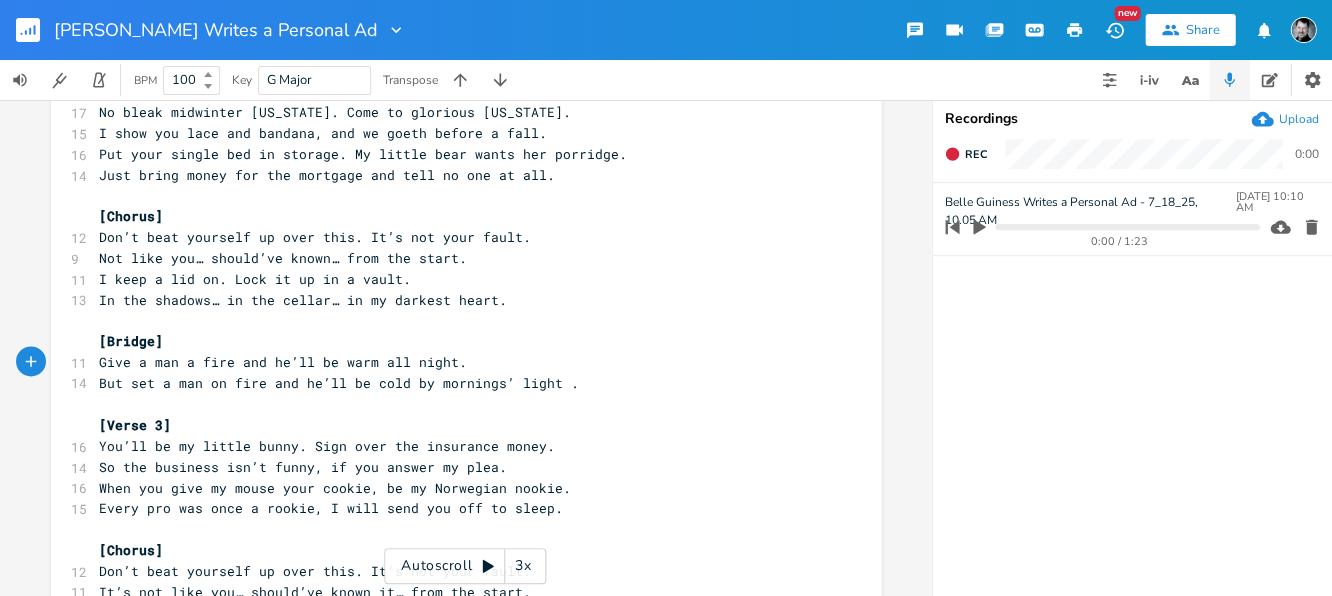 type on "D" 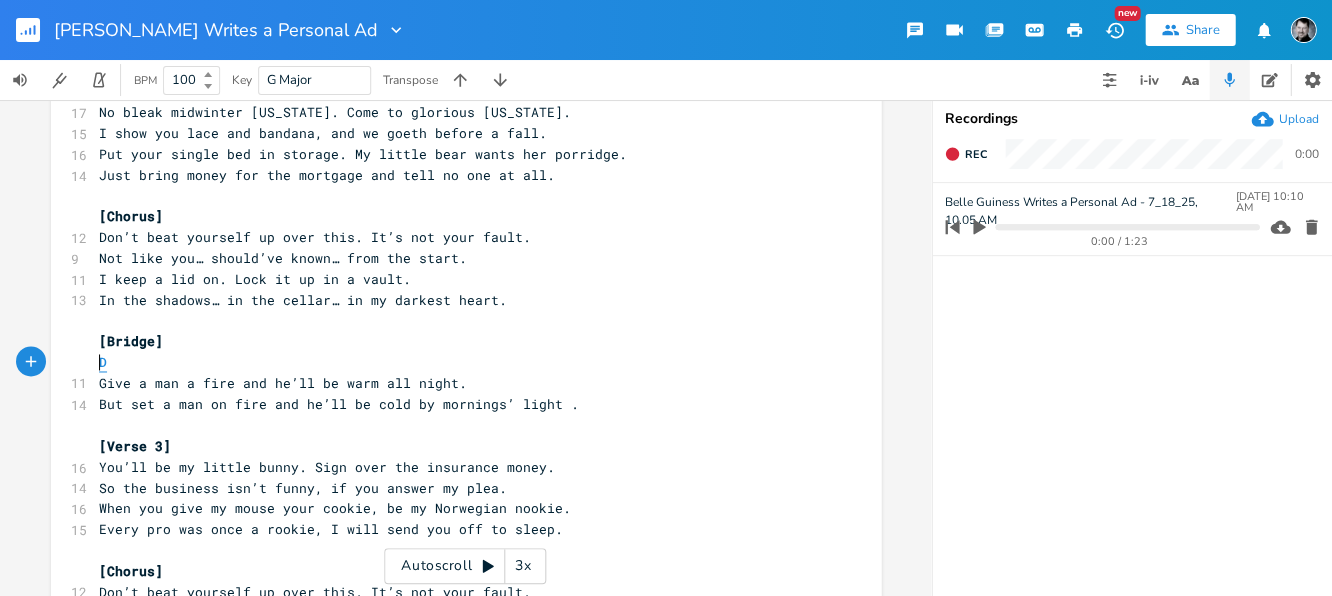 click on "D" at bounding box center [103, 362] 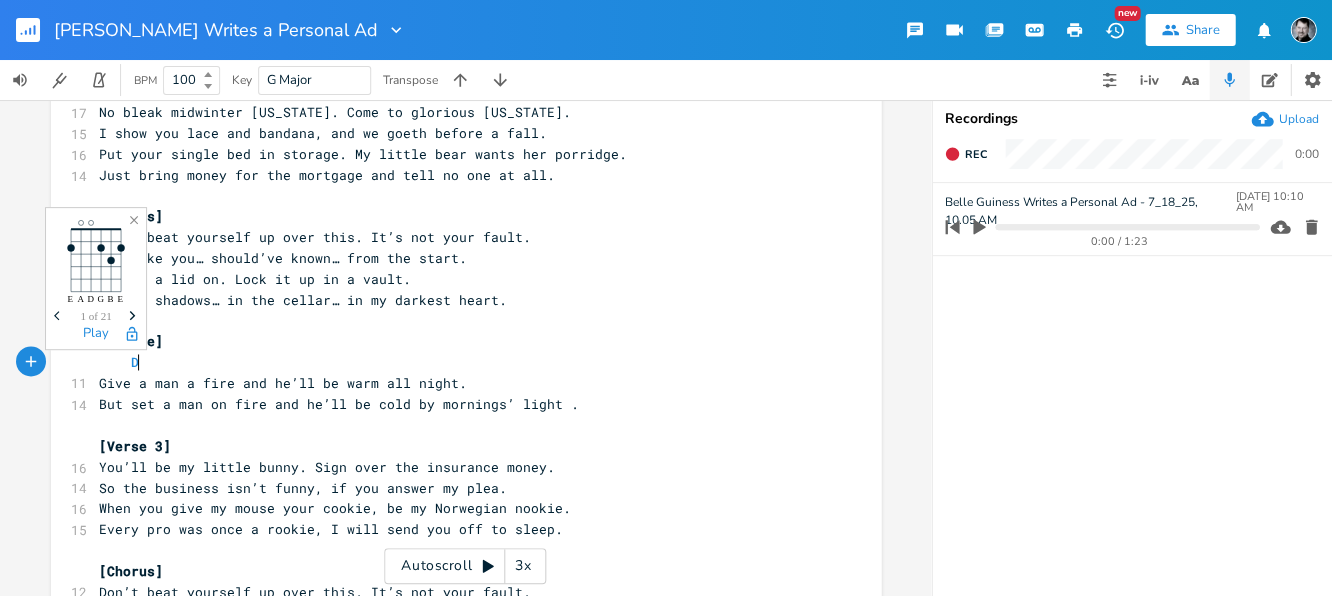 click on "D" at bounding box center (456, 362) 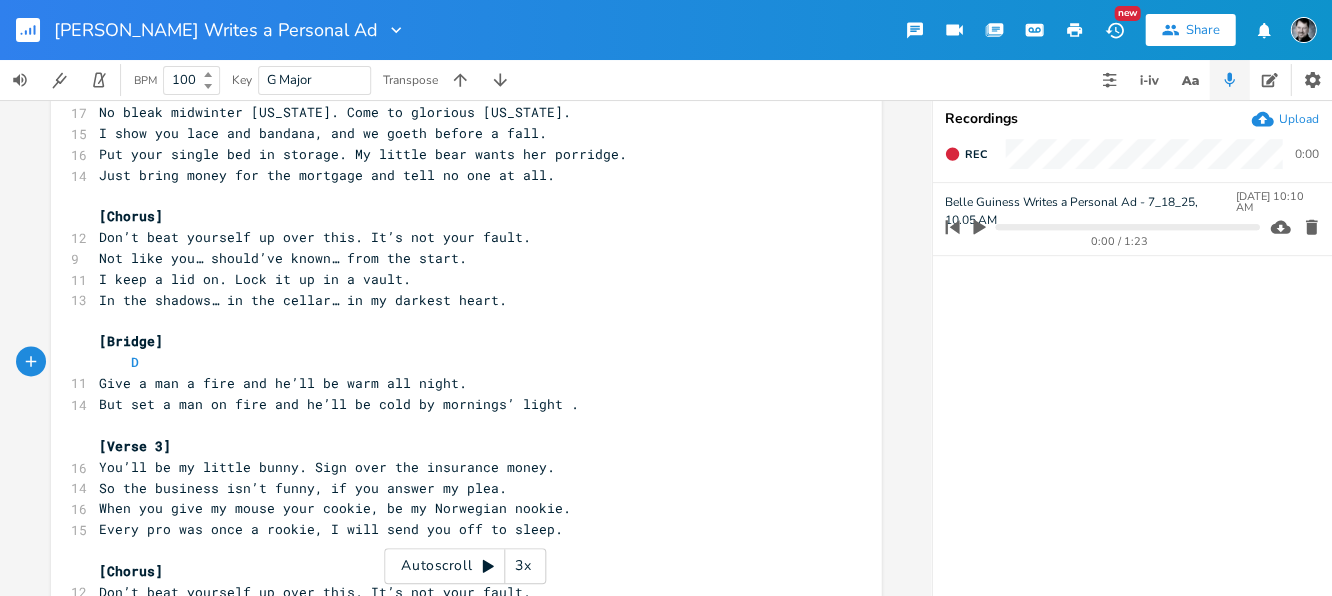 type on "C" 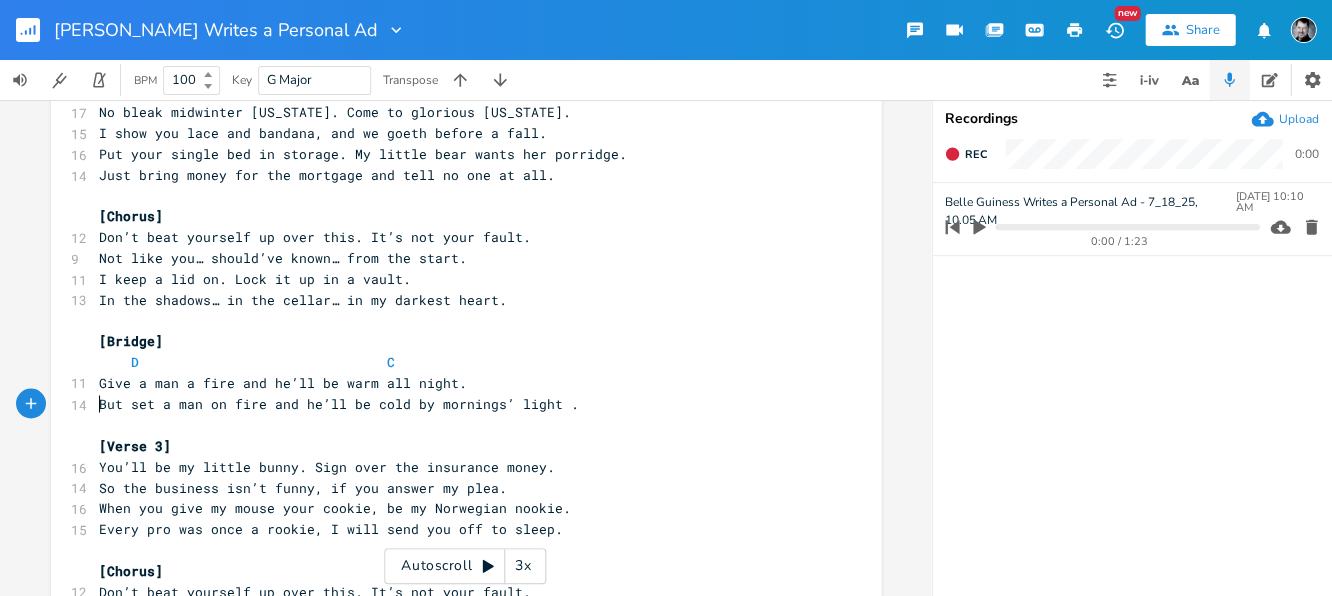 click on "But set a man on fire and he’ll be cold by mornings’ light ." at bounding box center (339, 403) 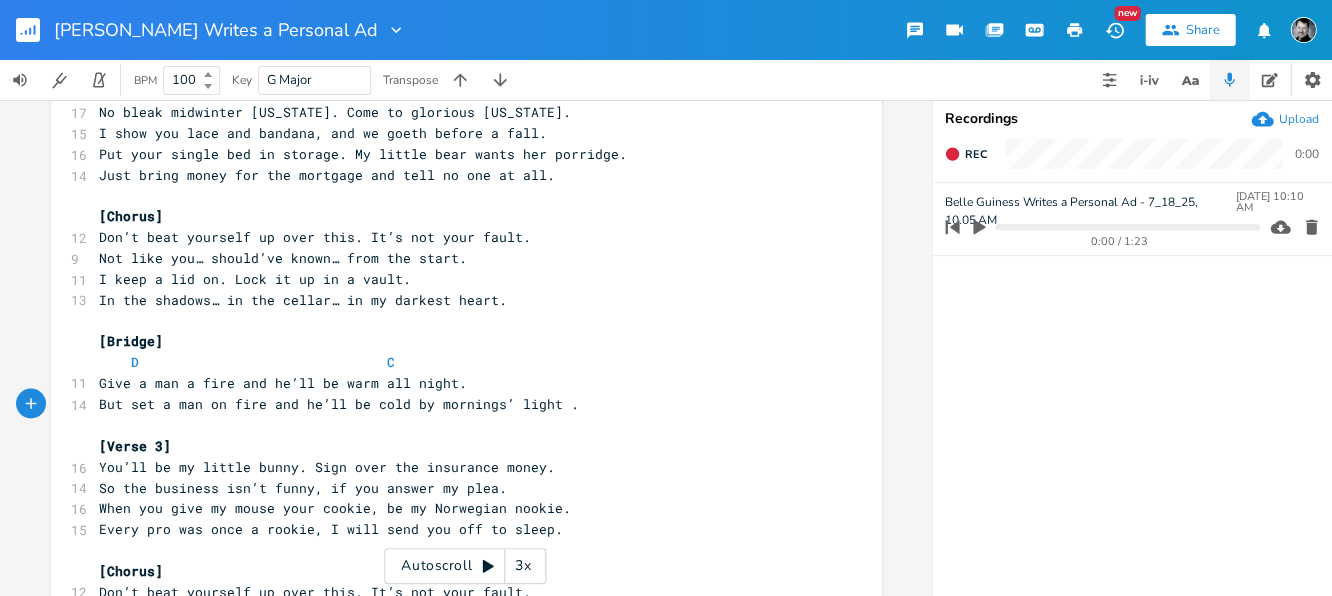 type on "A" 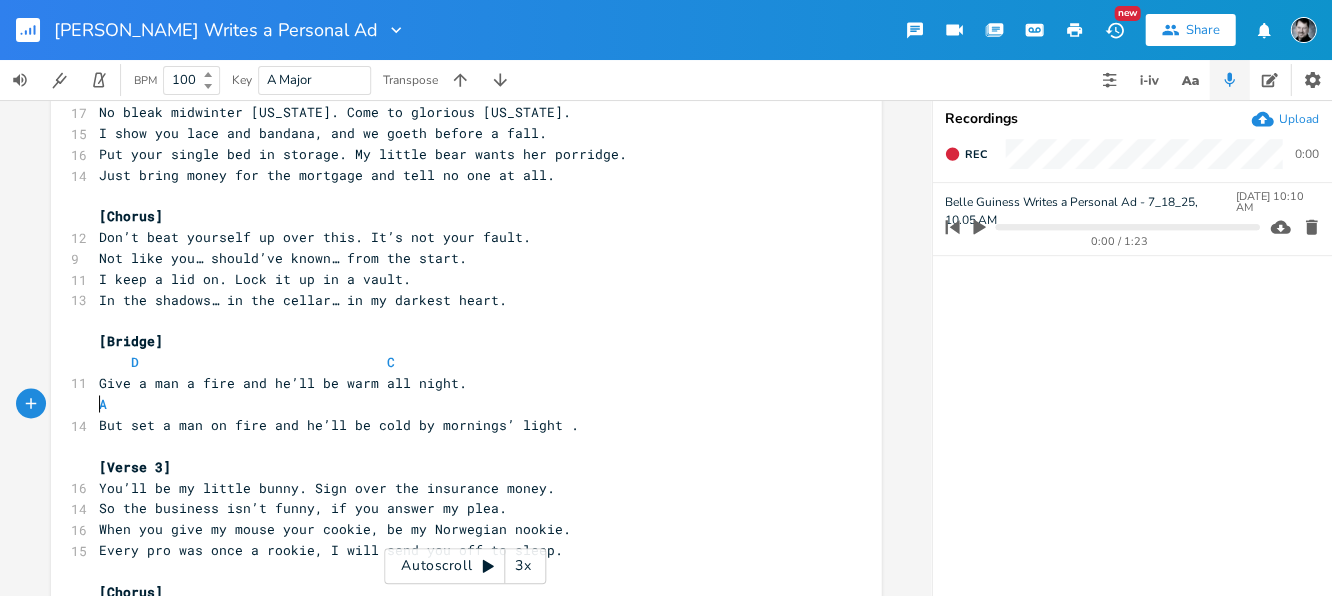 click on "A" at bounding box center (456, 403) 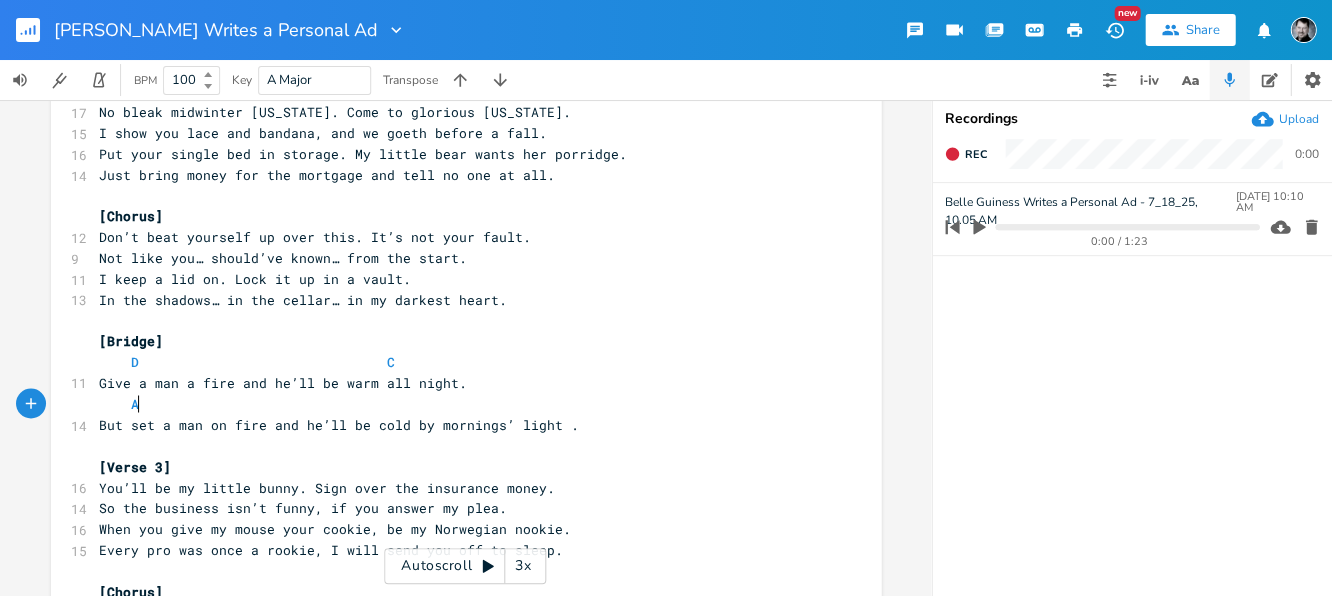 click on "A" at bounding box center [456, 403] 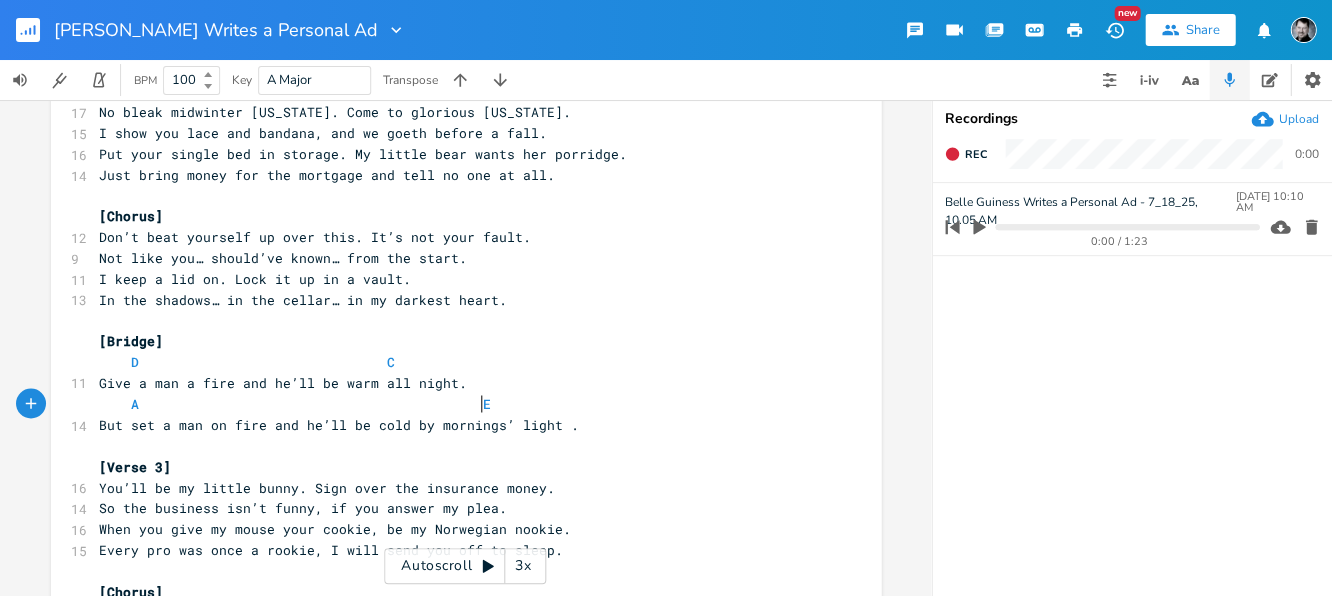 type on "Em" 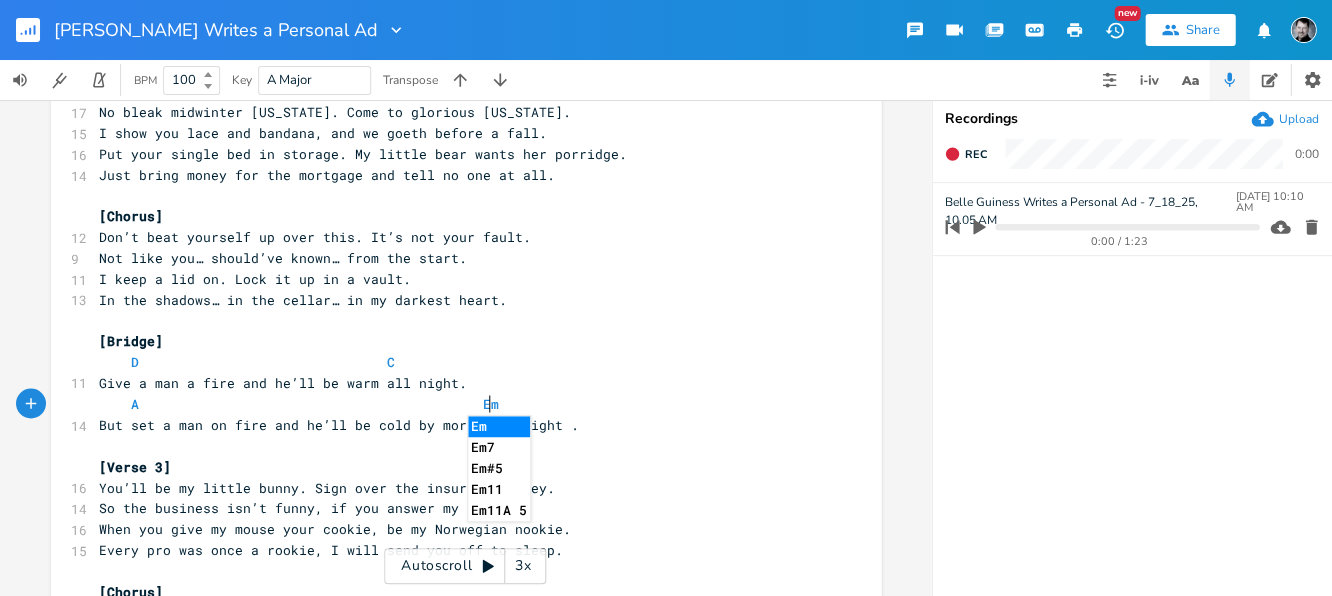 type 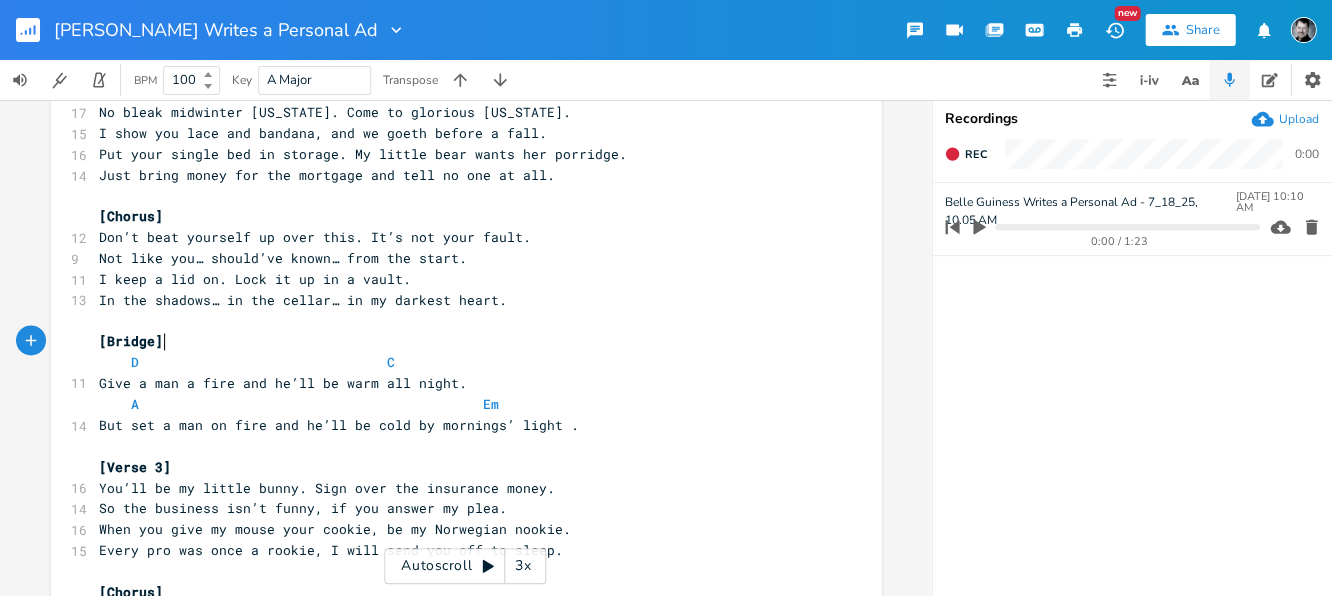 click on "[Bridge]" at bounding box center (456, 341) 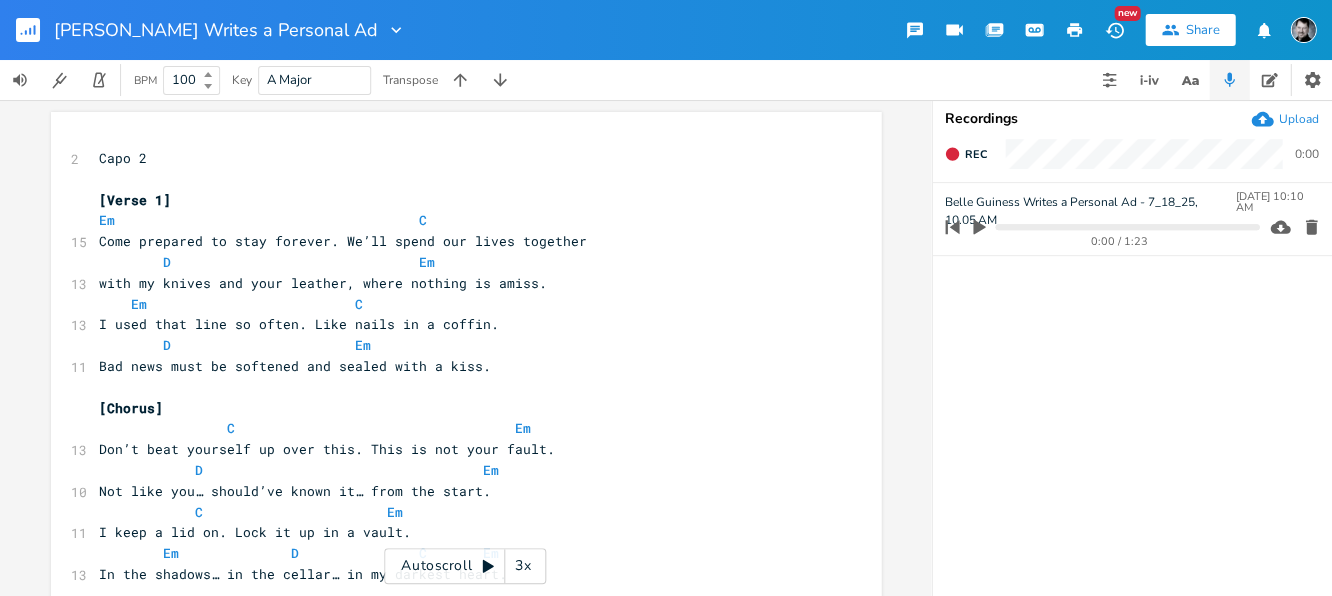 scroll, scrollTop: 0, scrollLeft: 0, axis: both 